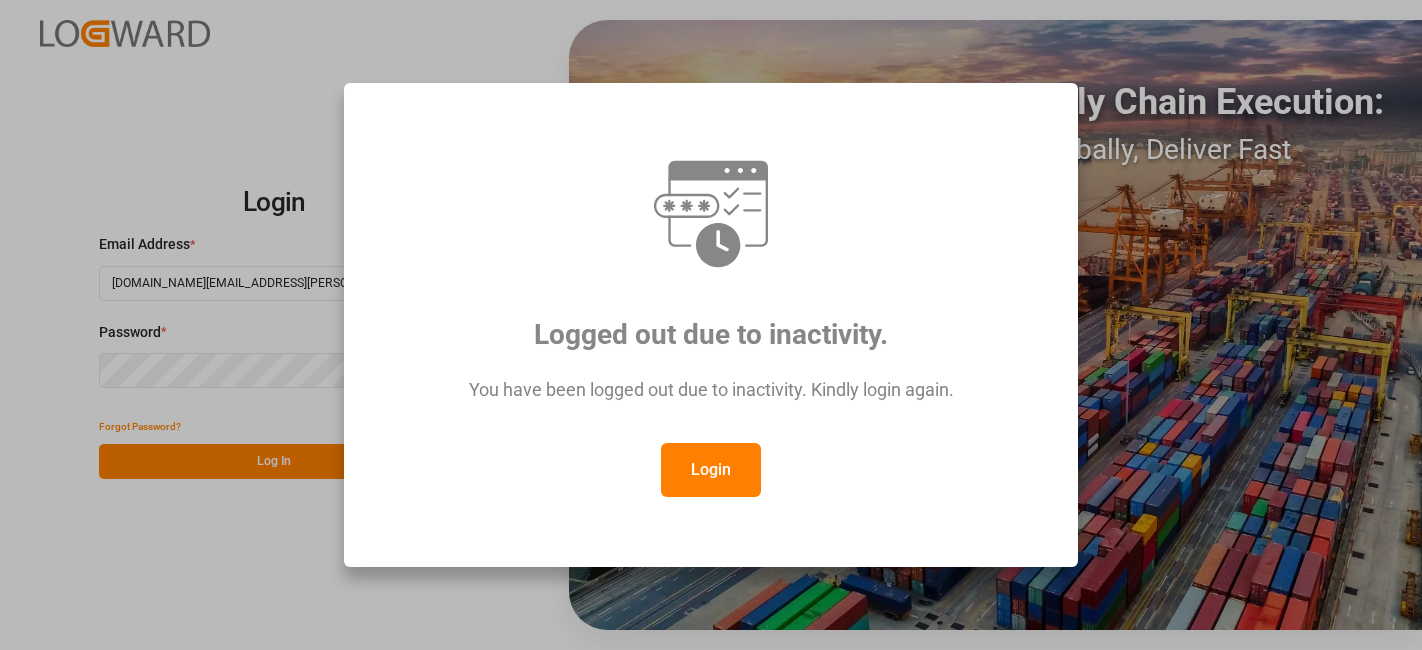 scroll, scrollTop: 0, scrollLeft: 0, axis: both 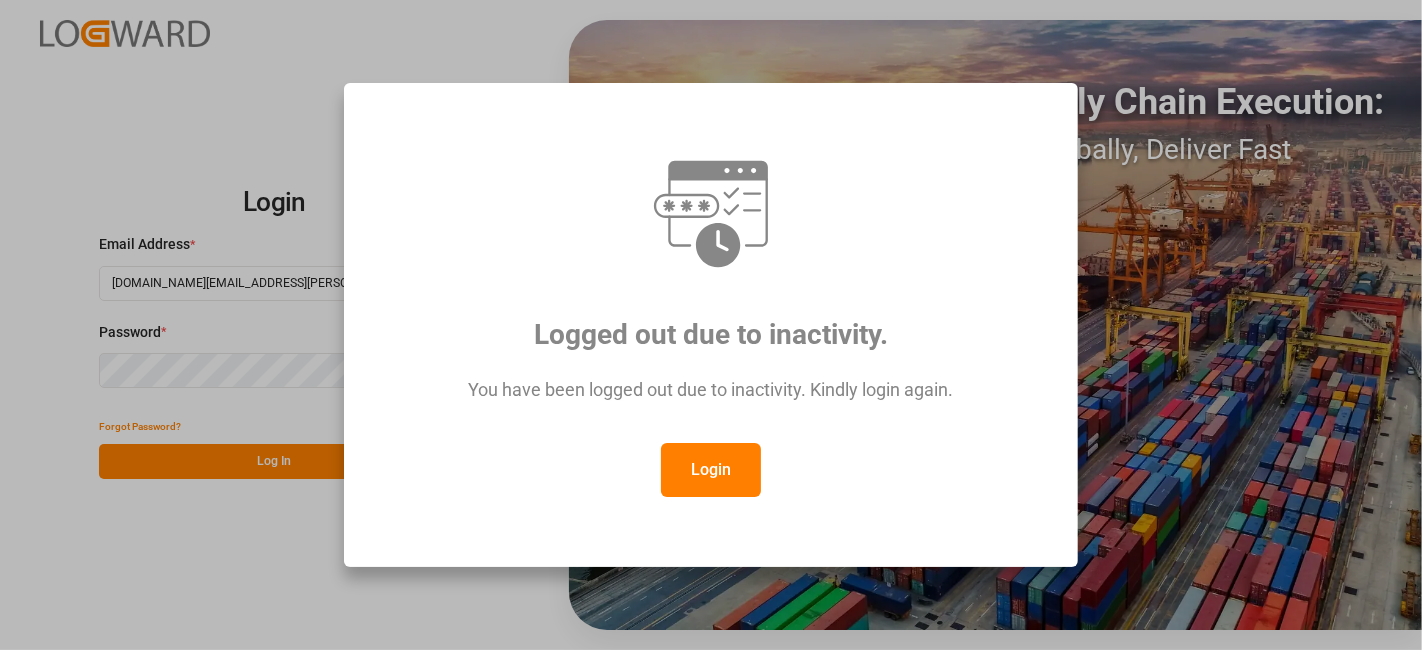 click on "Login" at bounding box center (711, 470) 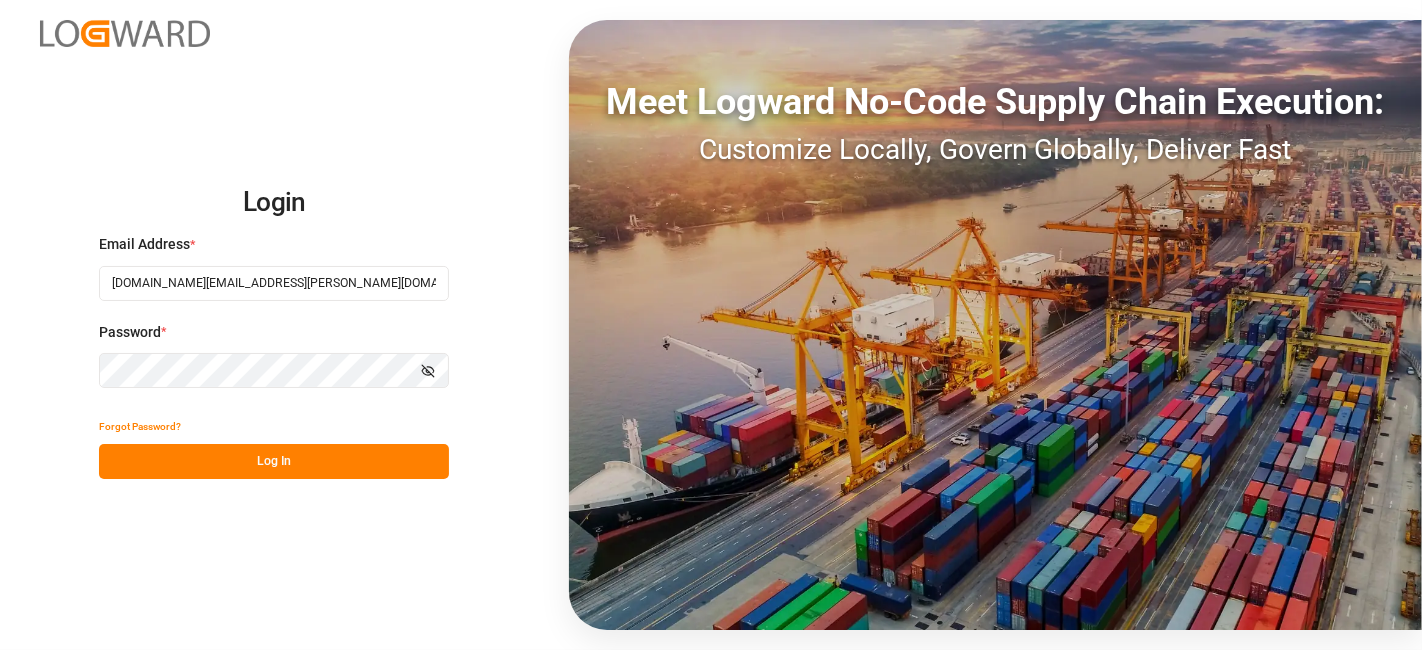 click on "Log In" at bounding box center (274, 461) 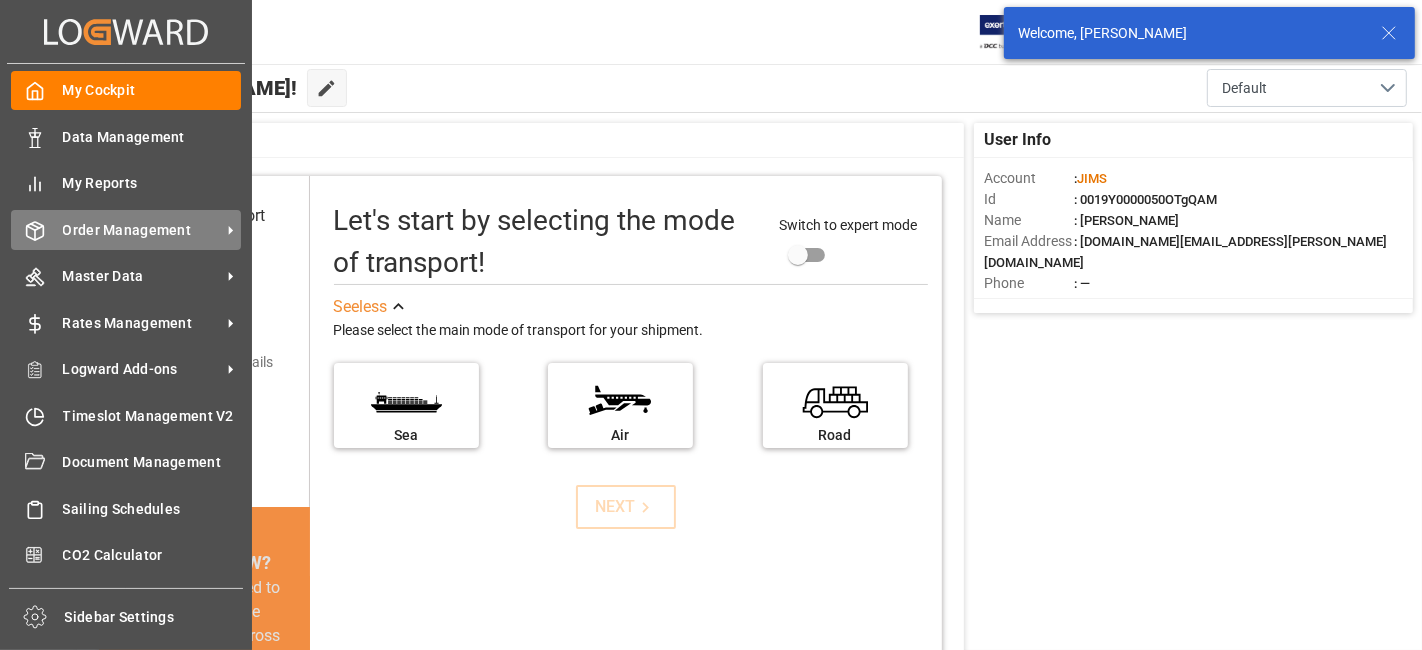 click on "Order Management" at bounding box center [142, 230] 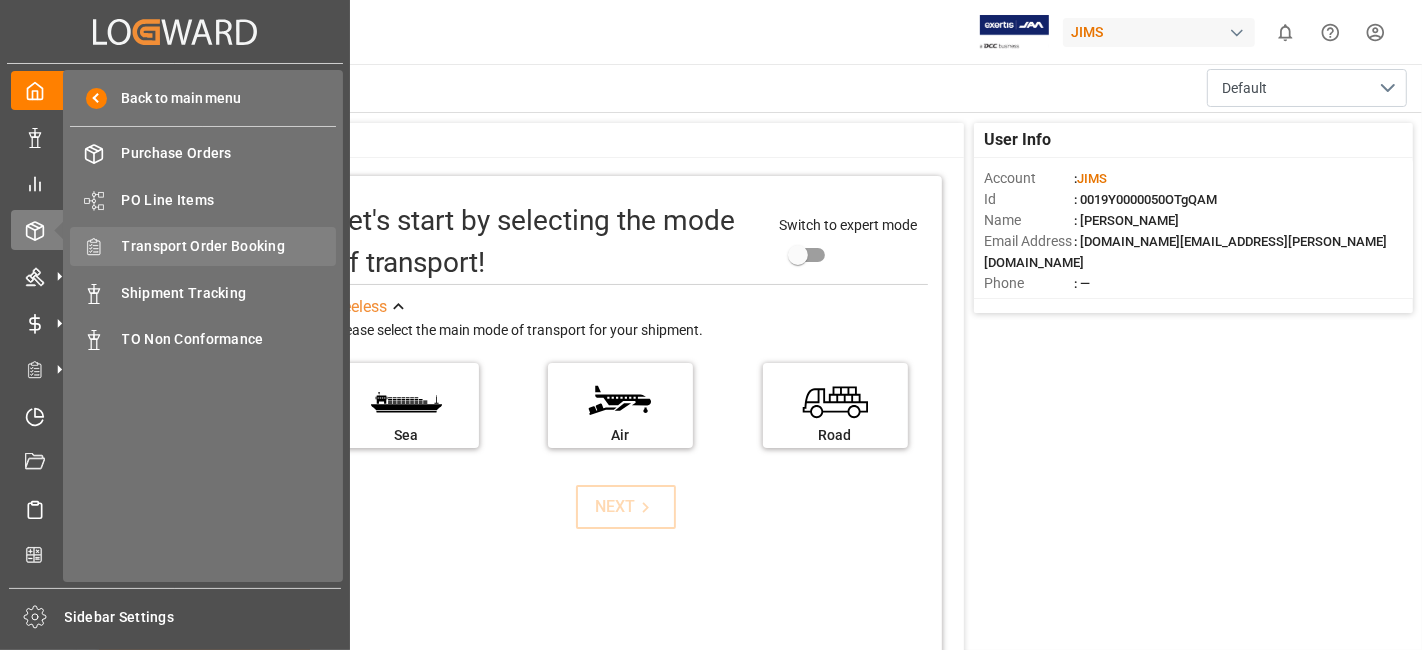 click on "Transport Order Booking" at bounding box center [229, 246] 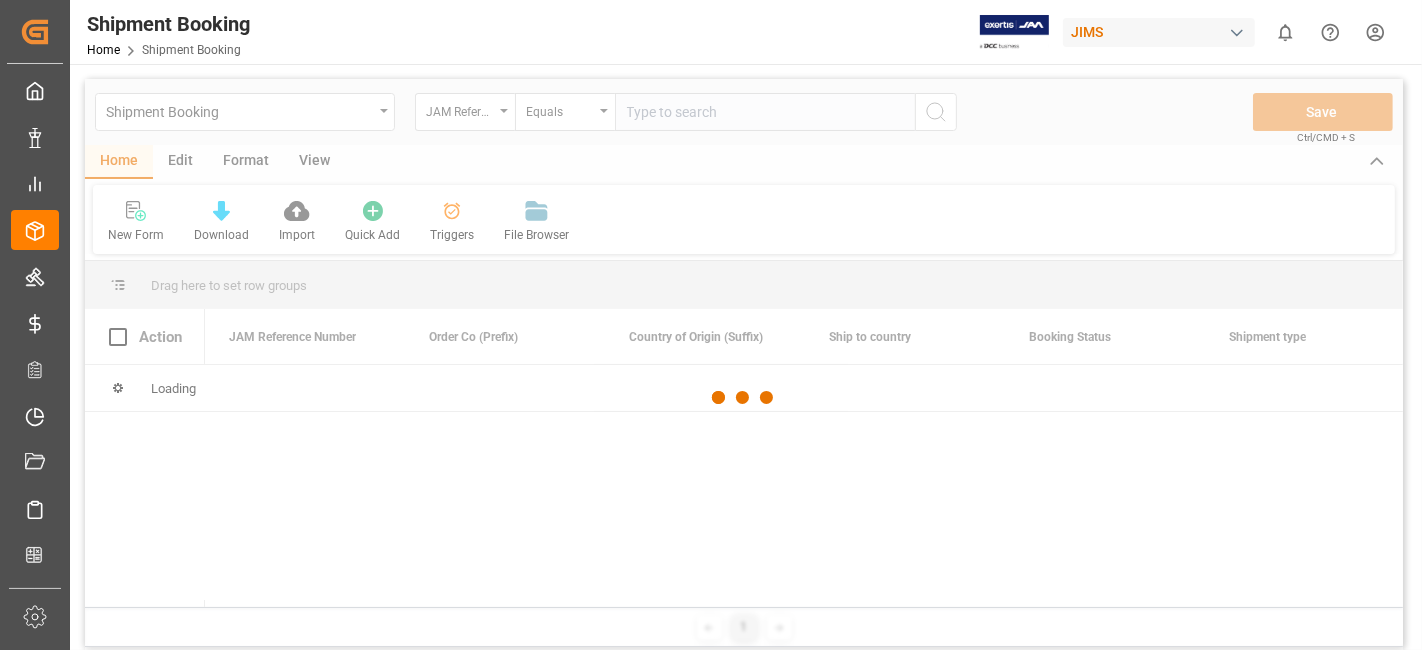 click at bounding box center [744, 398] 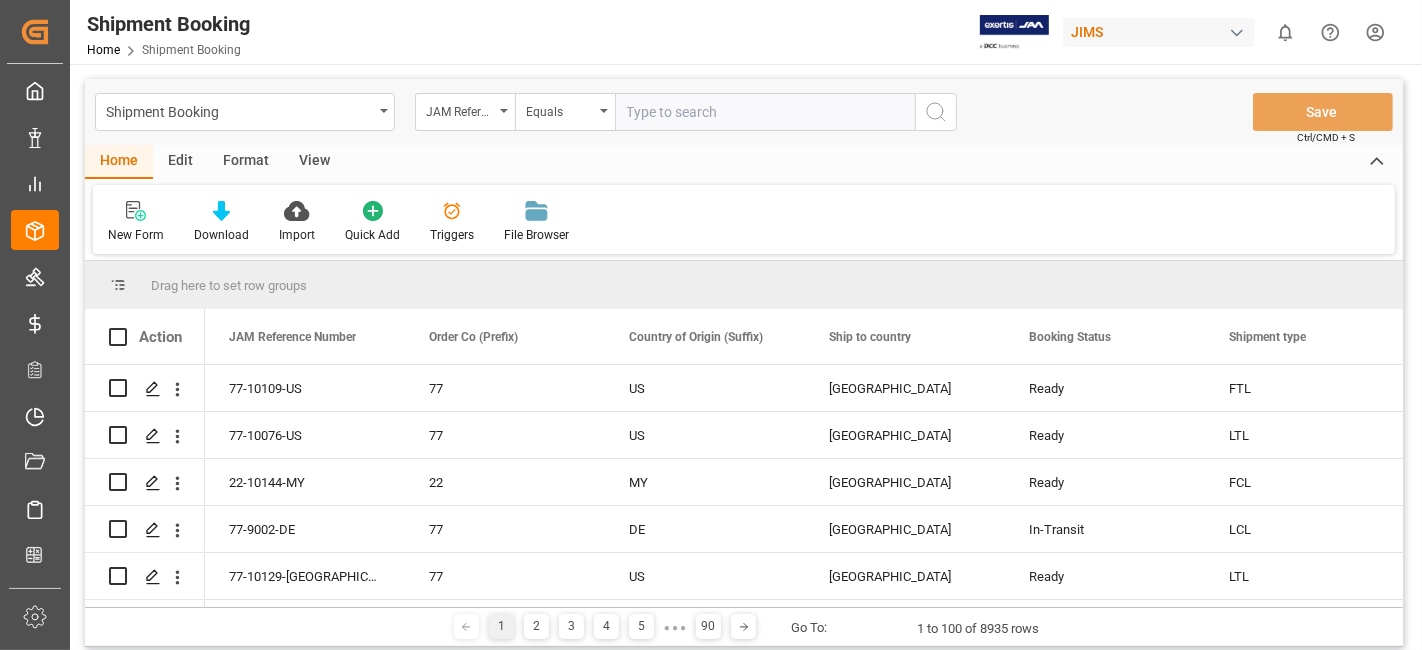 click at bounding box center (765, 112) 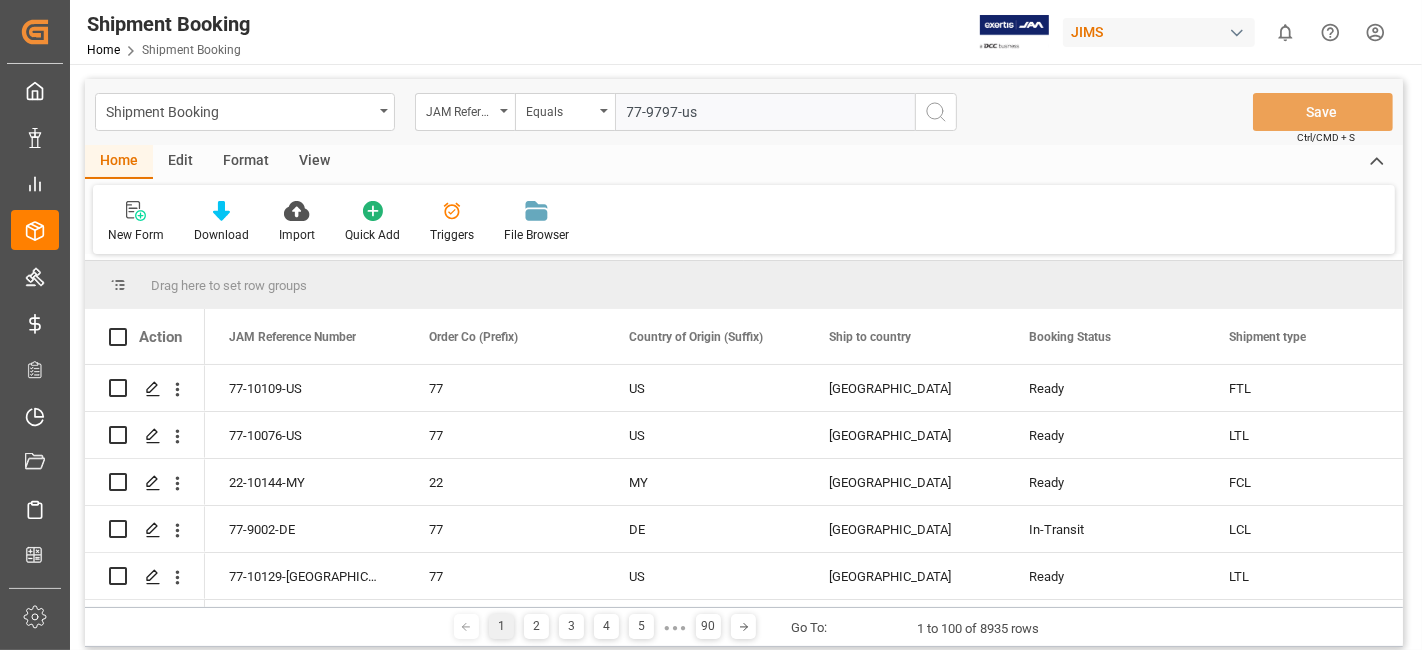 type on "77-9797-us" 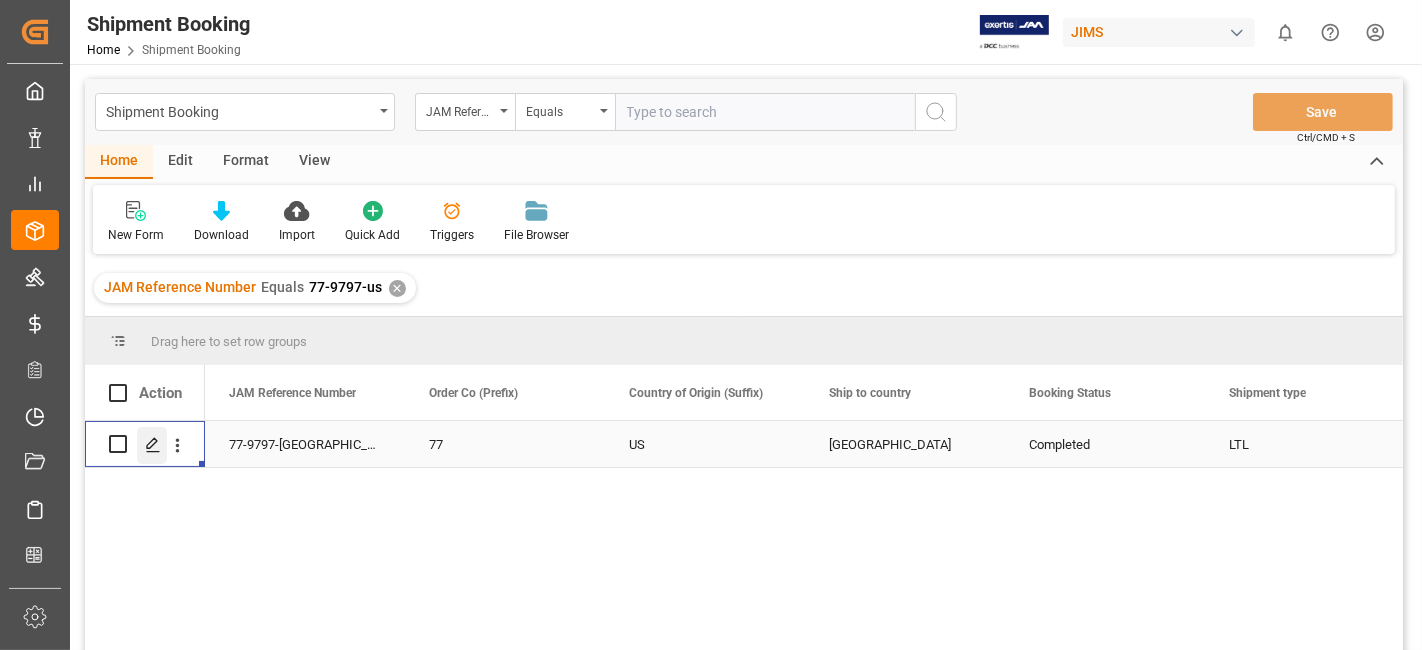 click 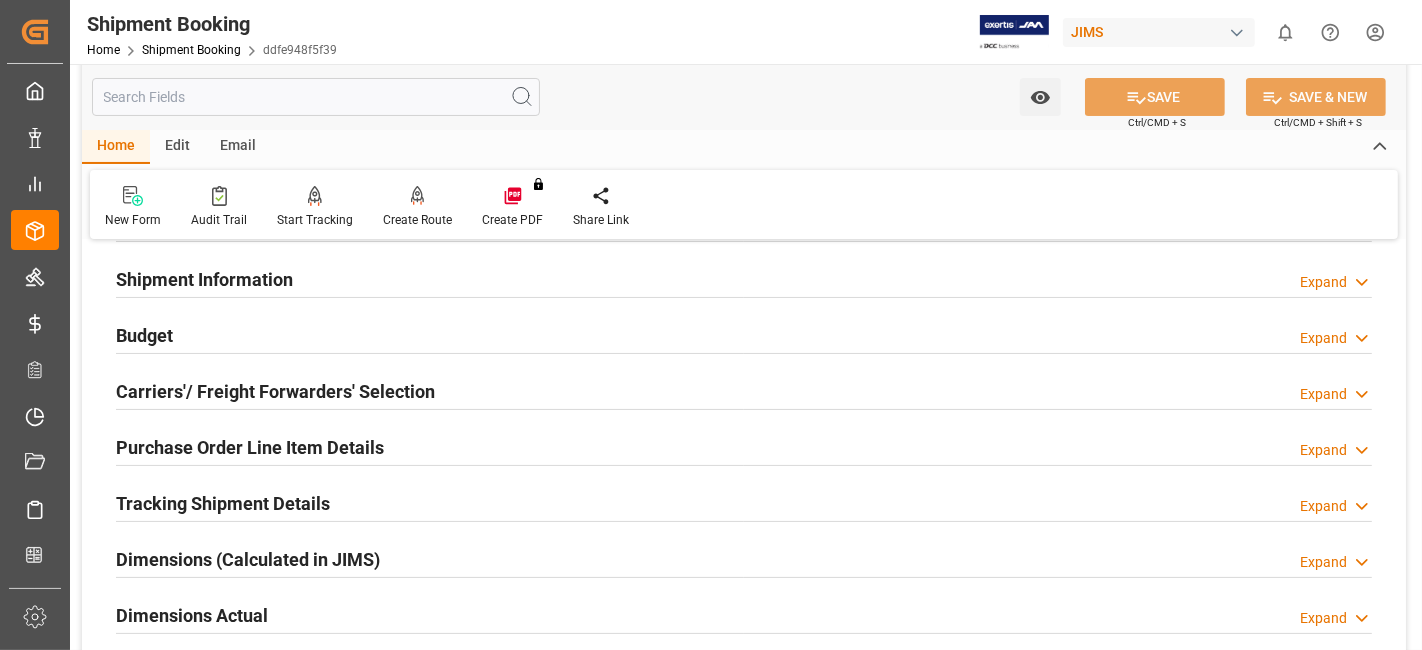 scroll, scrollTop: 222, scrollLeft: 0, axis: vertical 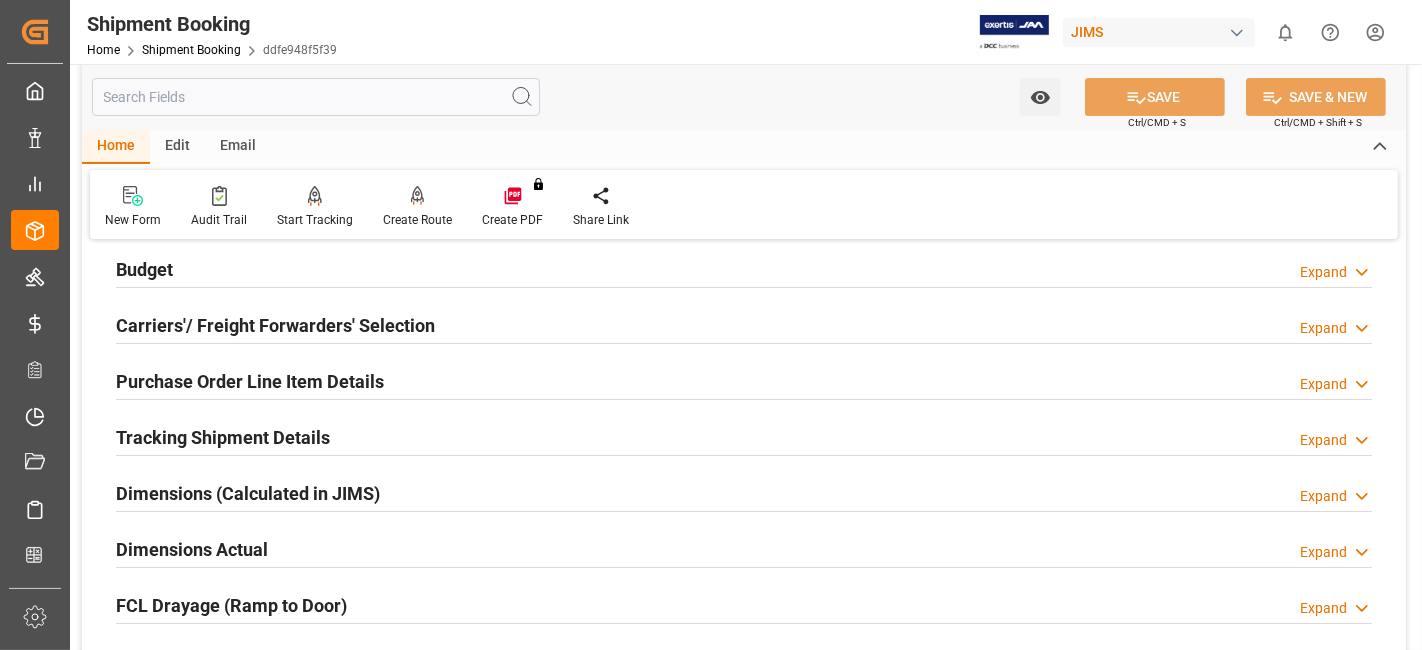 click on "Carriers'/ Freight Forwarders' Selection" at bounding box center [275, 325] 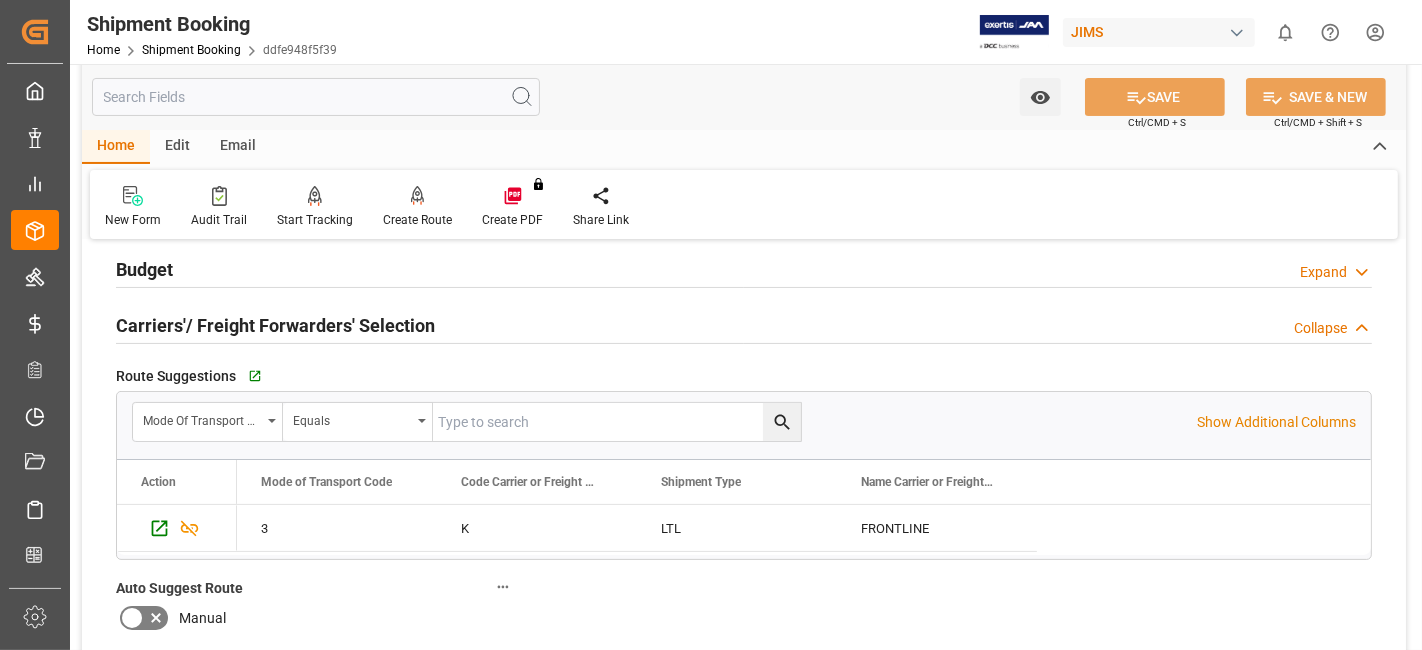 click on "Carriers'/ Freight Forwarders' Selection" at bounding box center [275, 325] 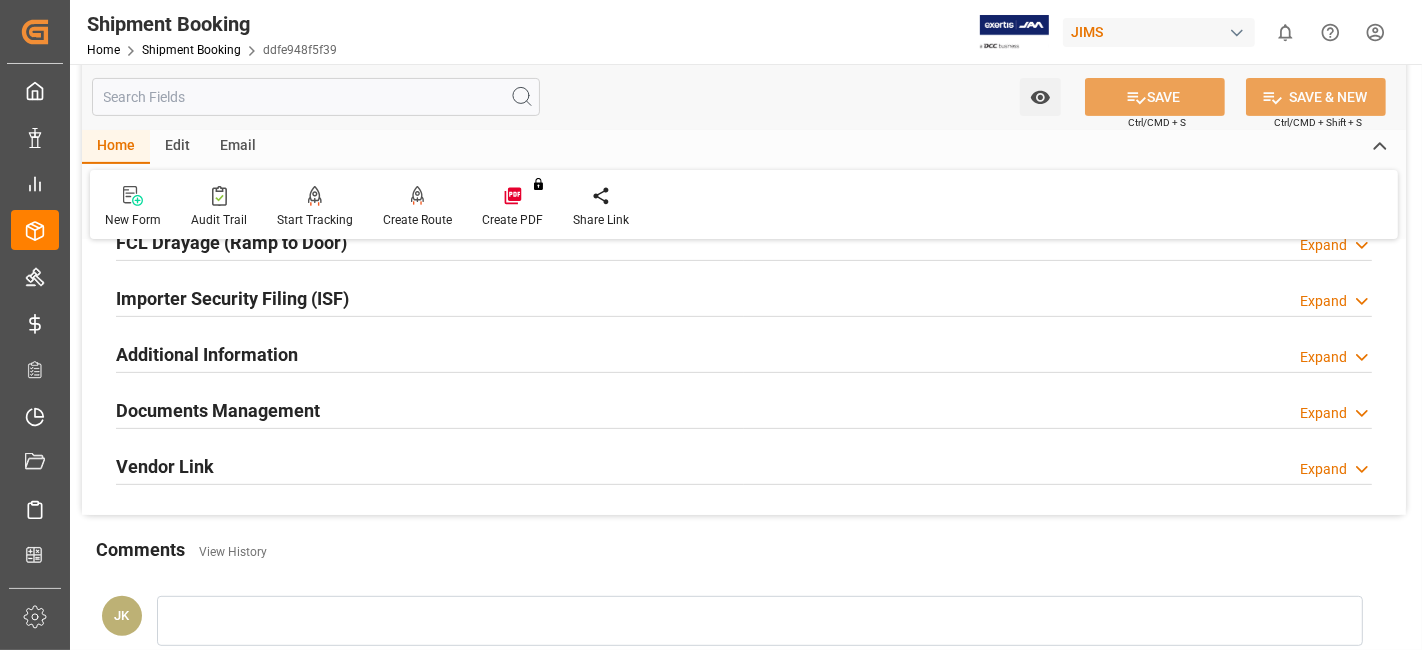 scroll, scrollTop: 625, scrollLeft: 0, axis: vertical 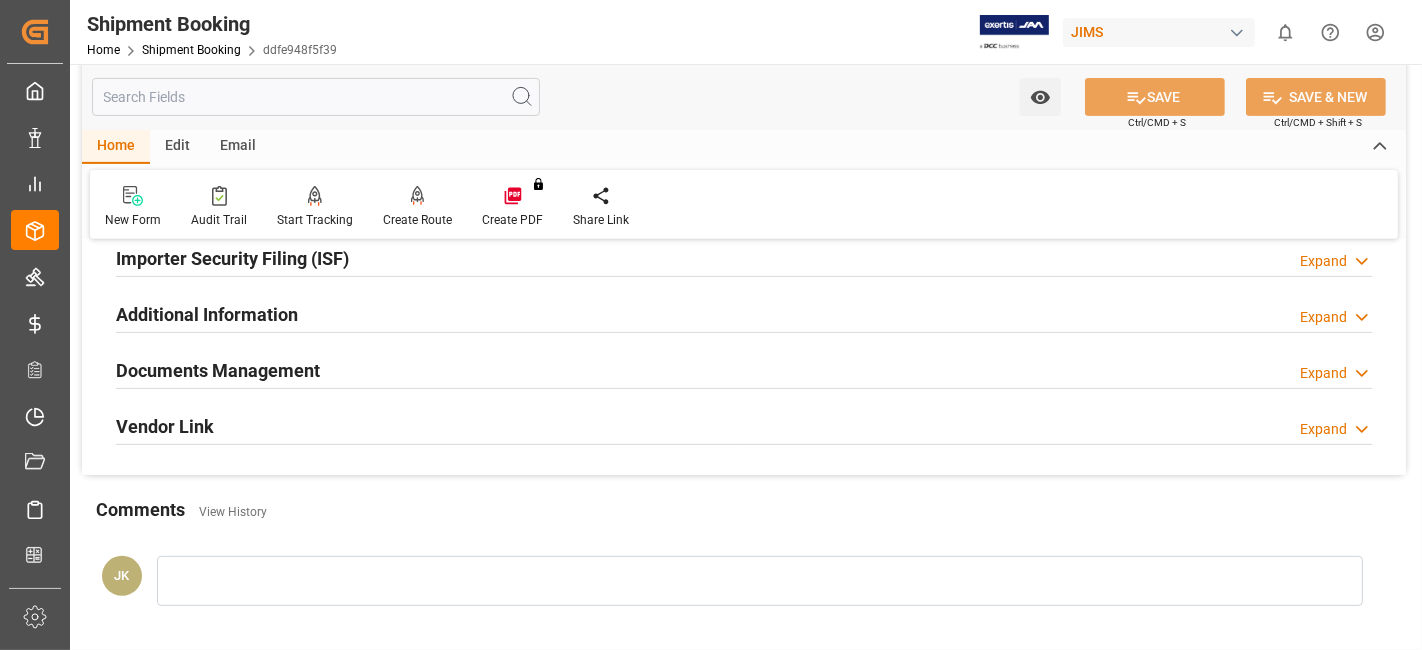 click on "Documents Management" at bounding box center [218, 370] 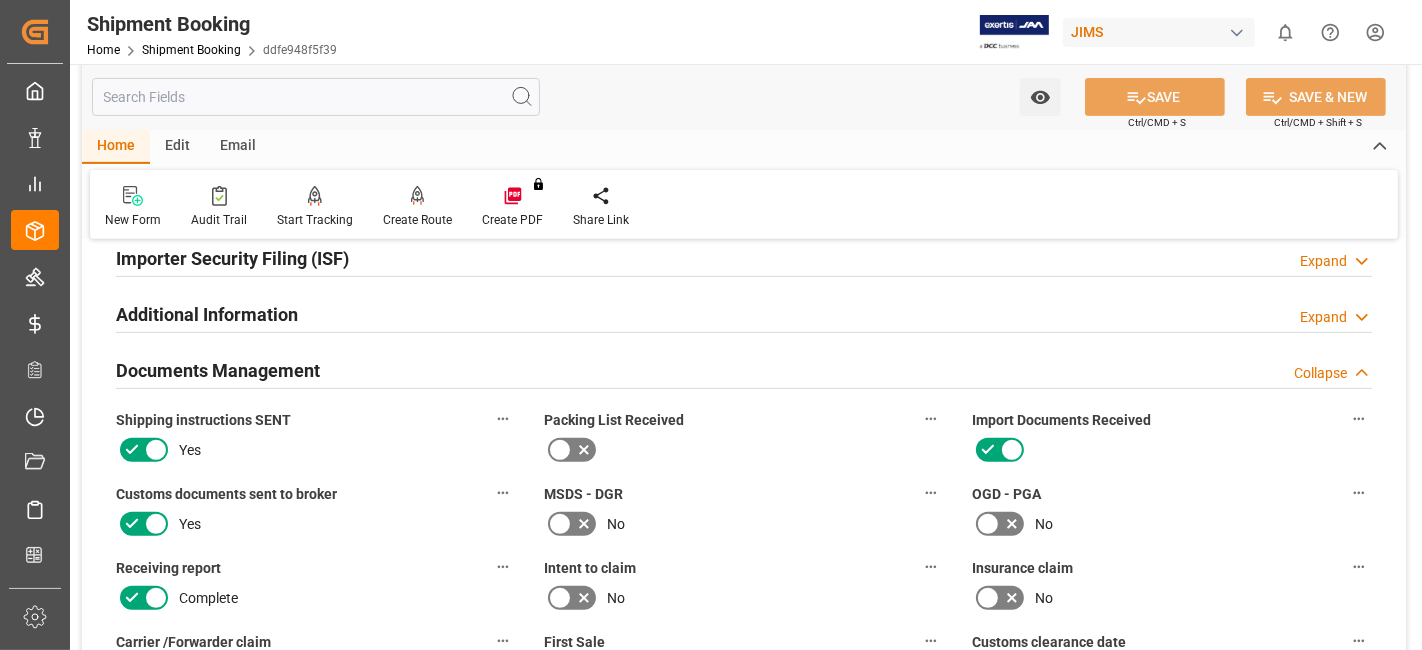 click on "Documents Management" at bounding box center (218, 370) 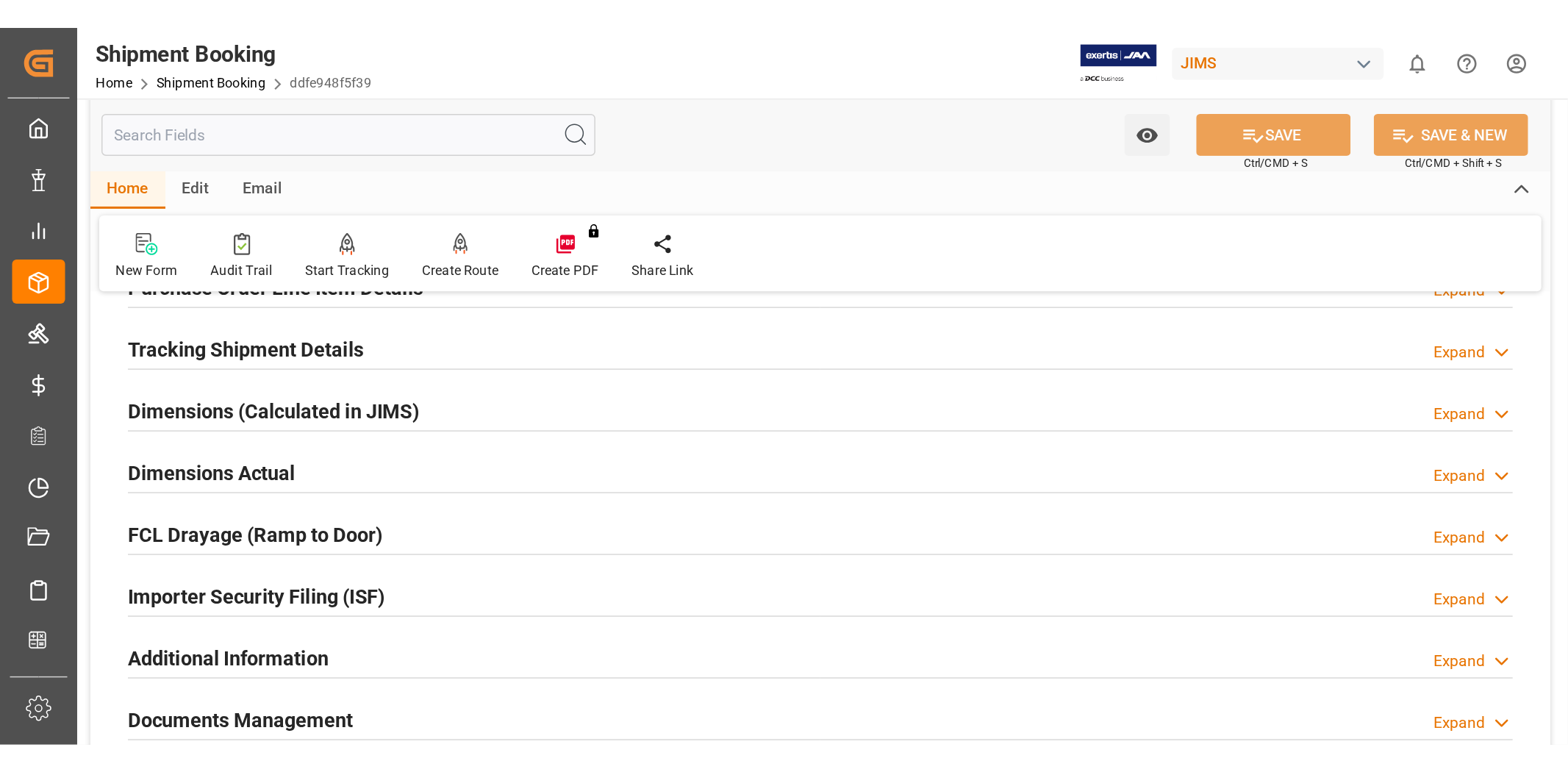 scroll, scrollTop: 296, scrollLeft: 0, axis: vertical 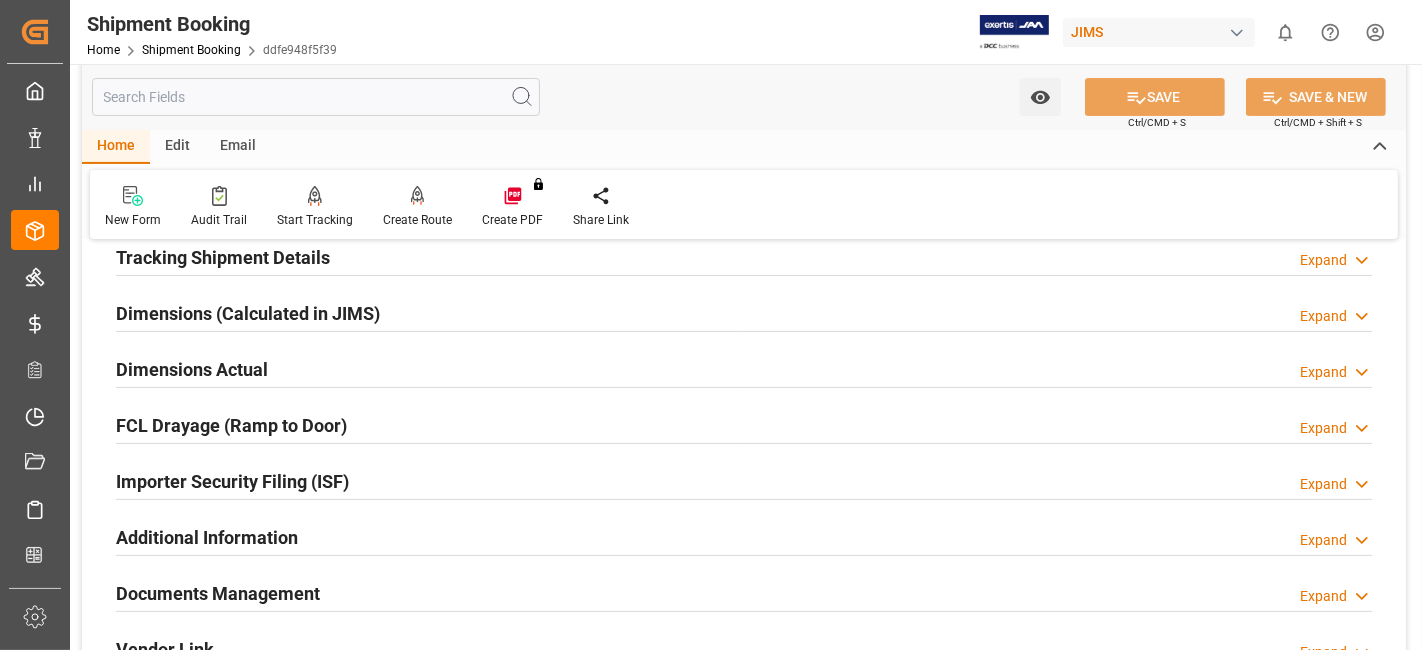 click on "Tracking Shipment Details" at bounding box center [223, 257] 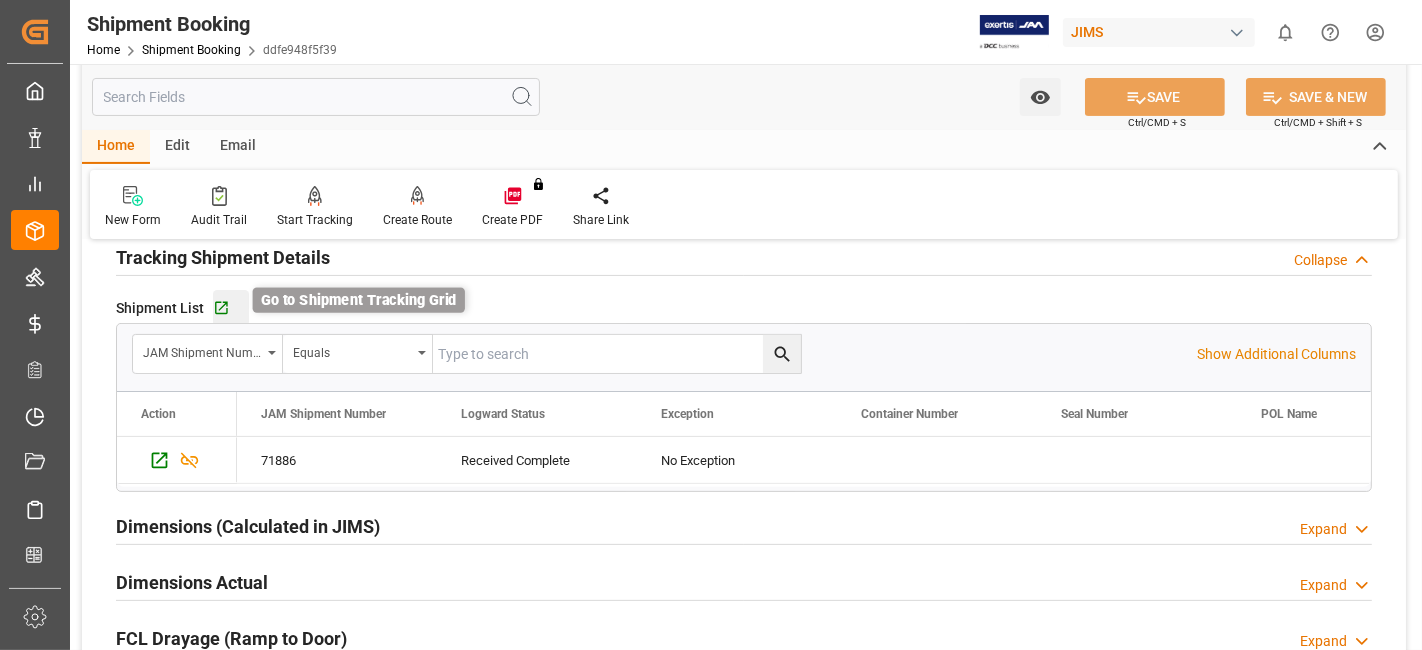 click 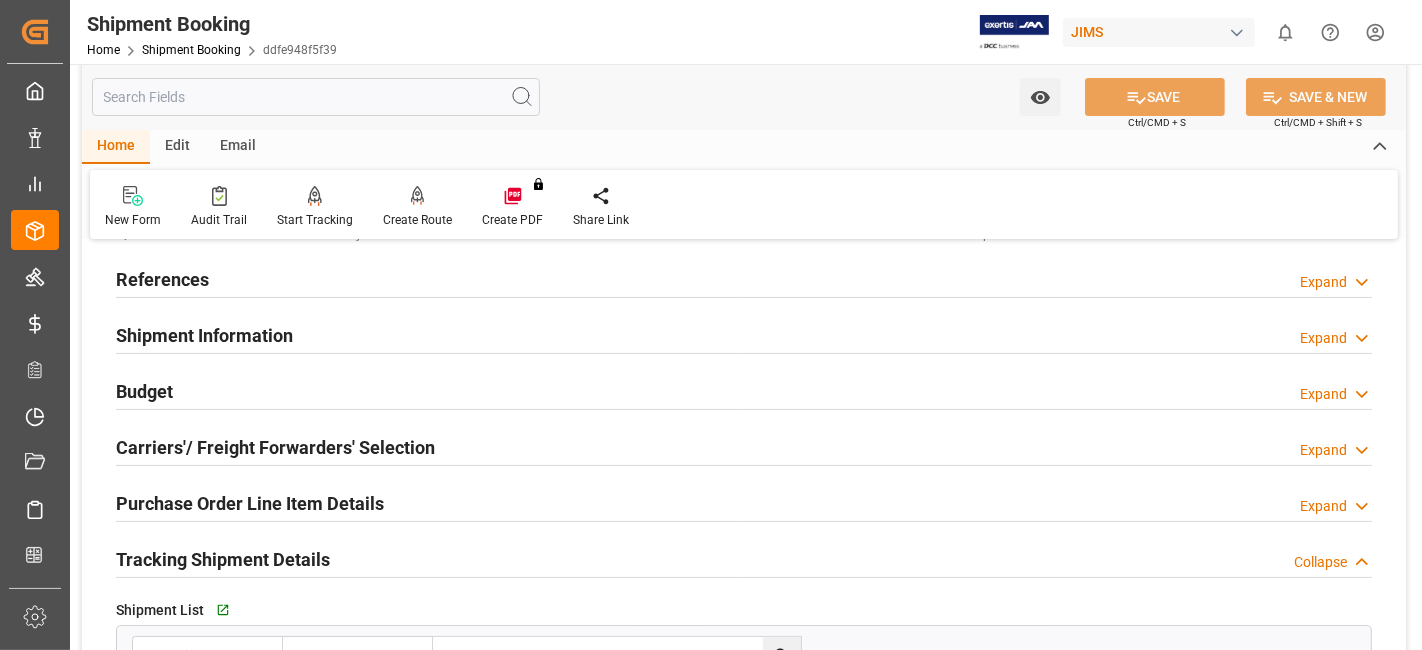 scroll, scrollTop: 0, scrollLeft: 0, axis: both 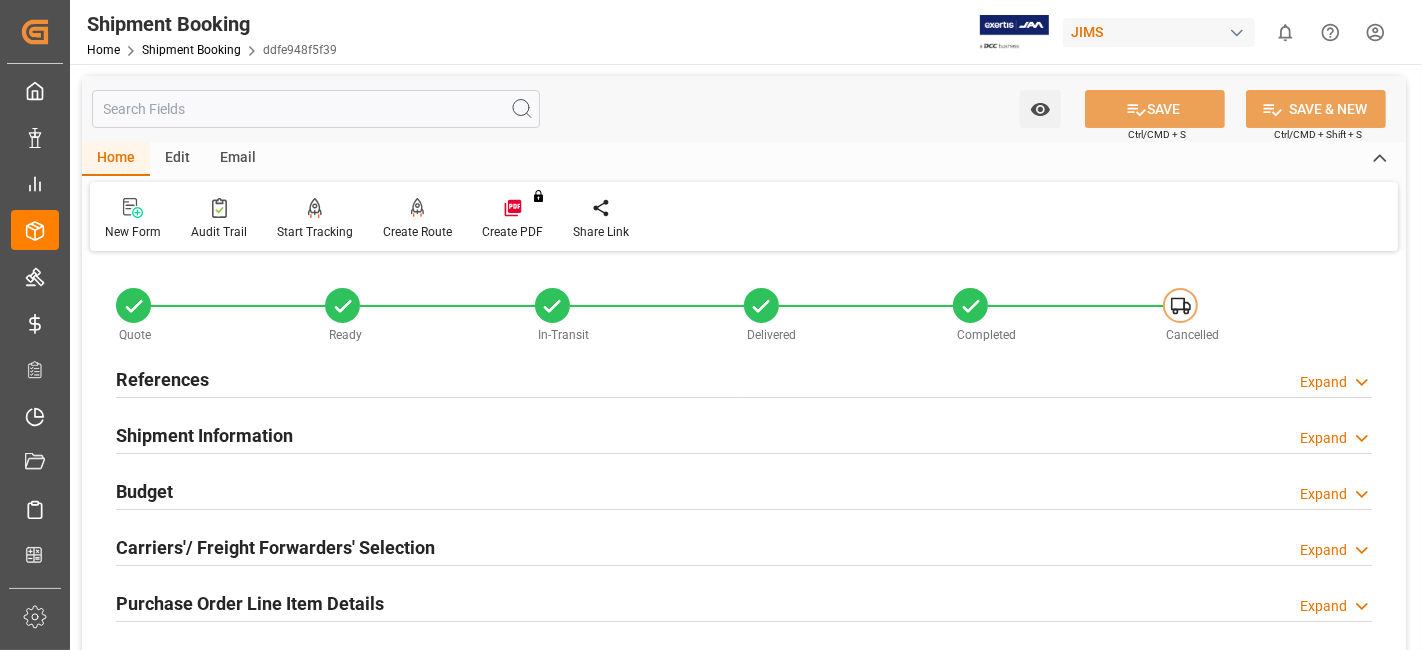 click on "References" at bounding box center (162, 378) 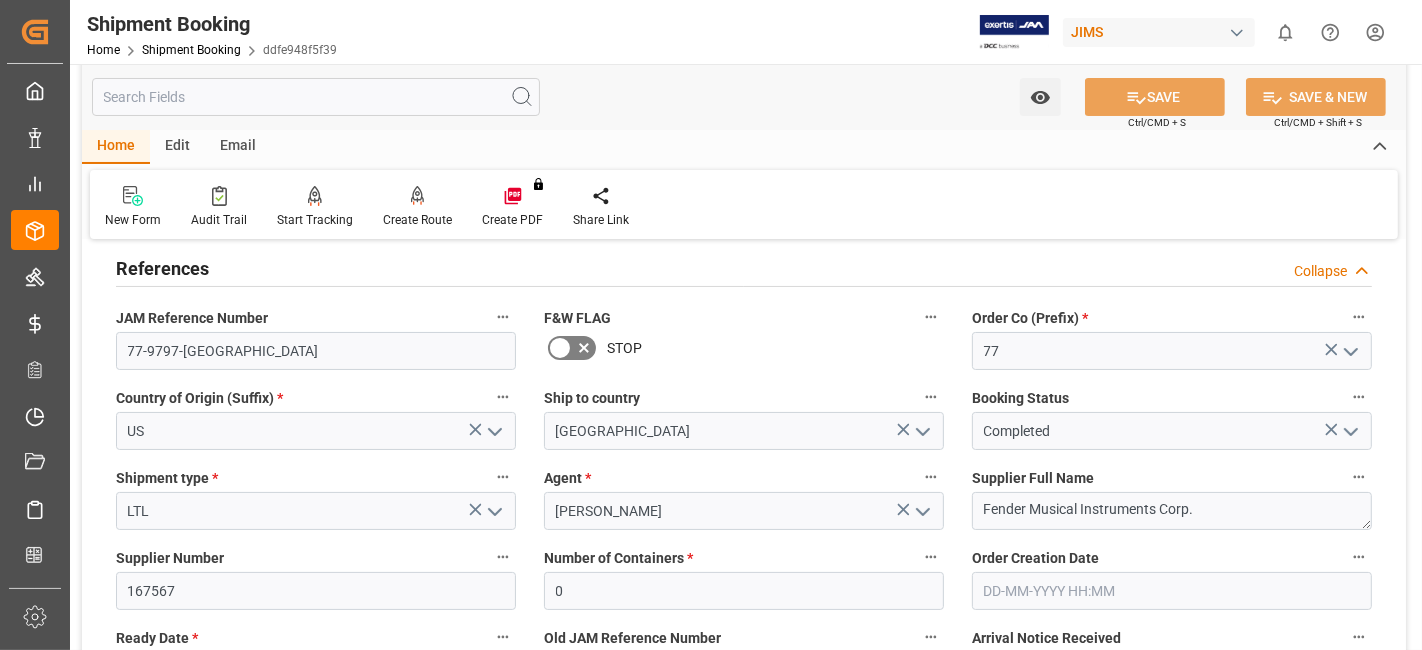 scroll, scrollTop: 222, scrollLeft: 0, axis: vertical 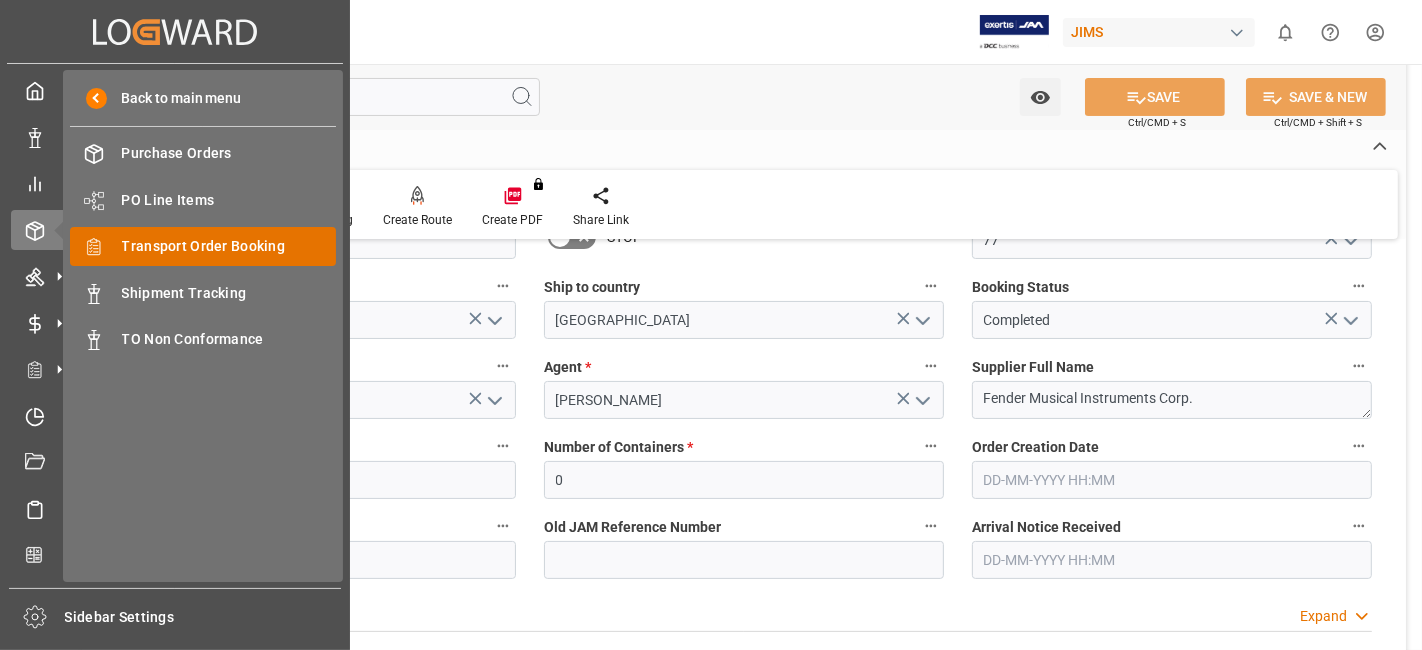click on "Transport Order Booking" at bounding box center [229, 246] 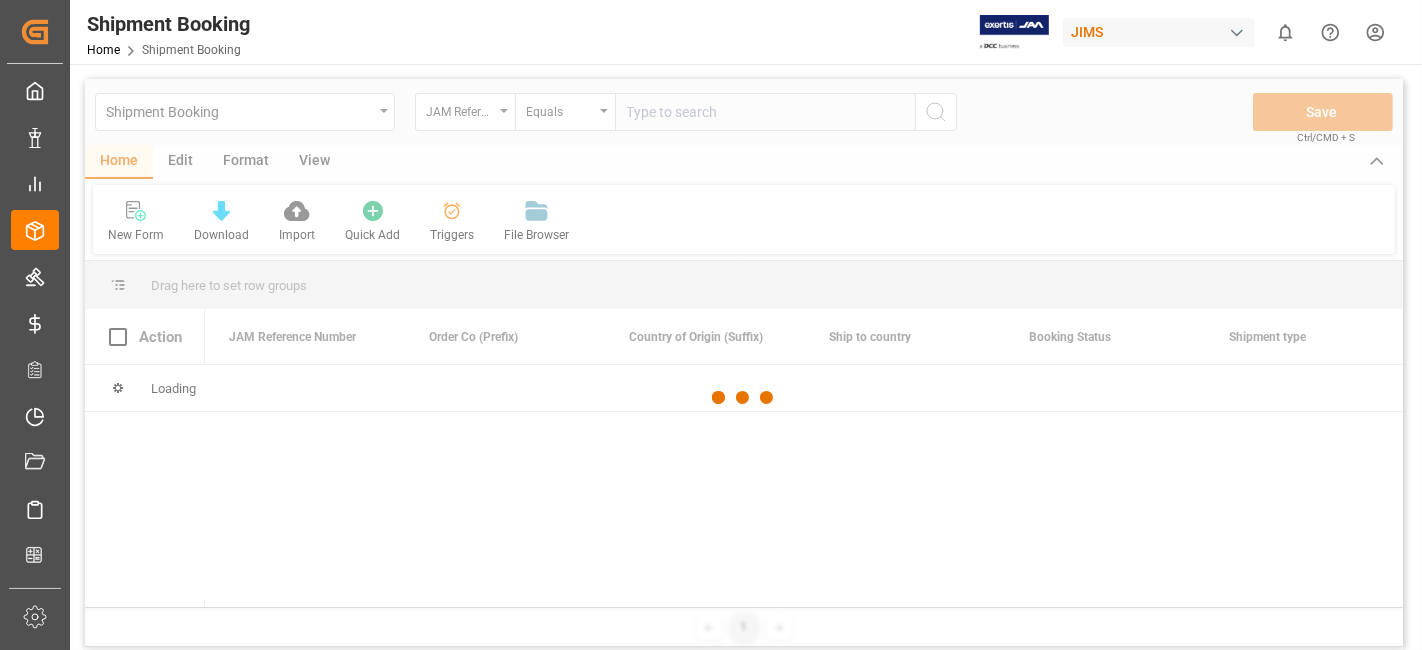 click at bounding box center [744, 398] 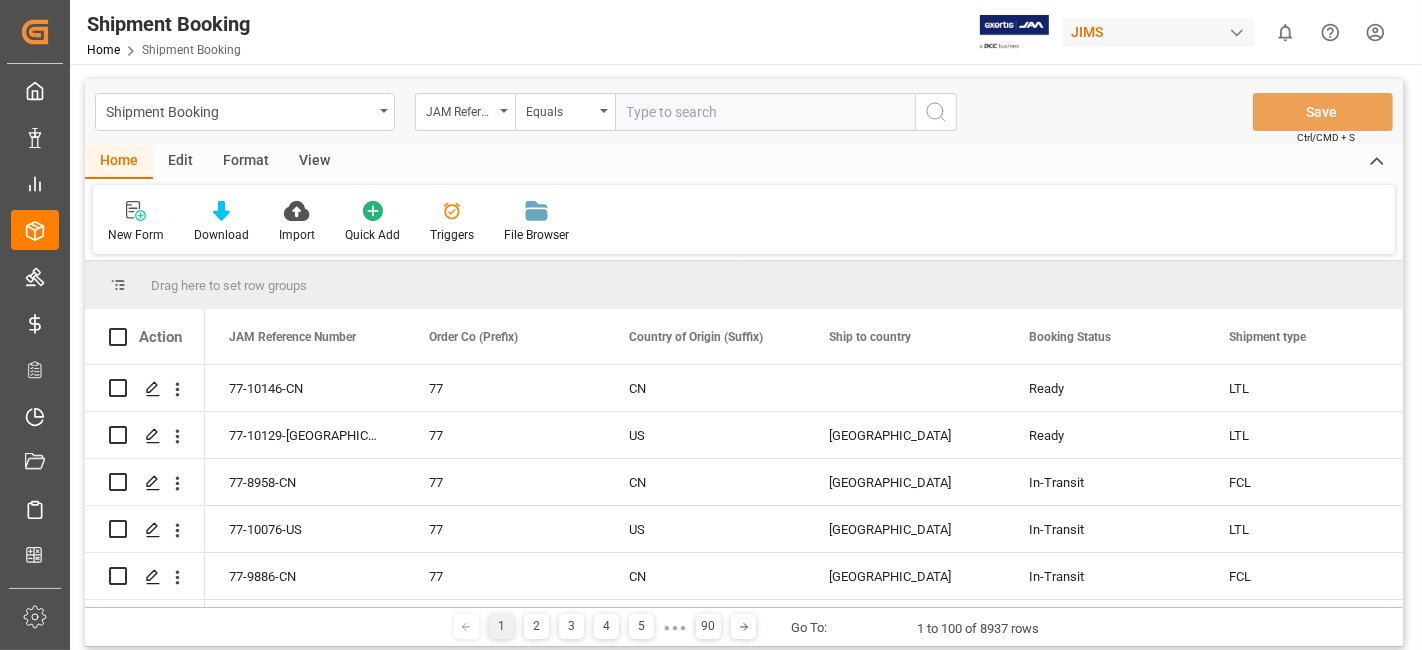 click at bounding box center [765, 112] 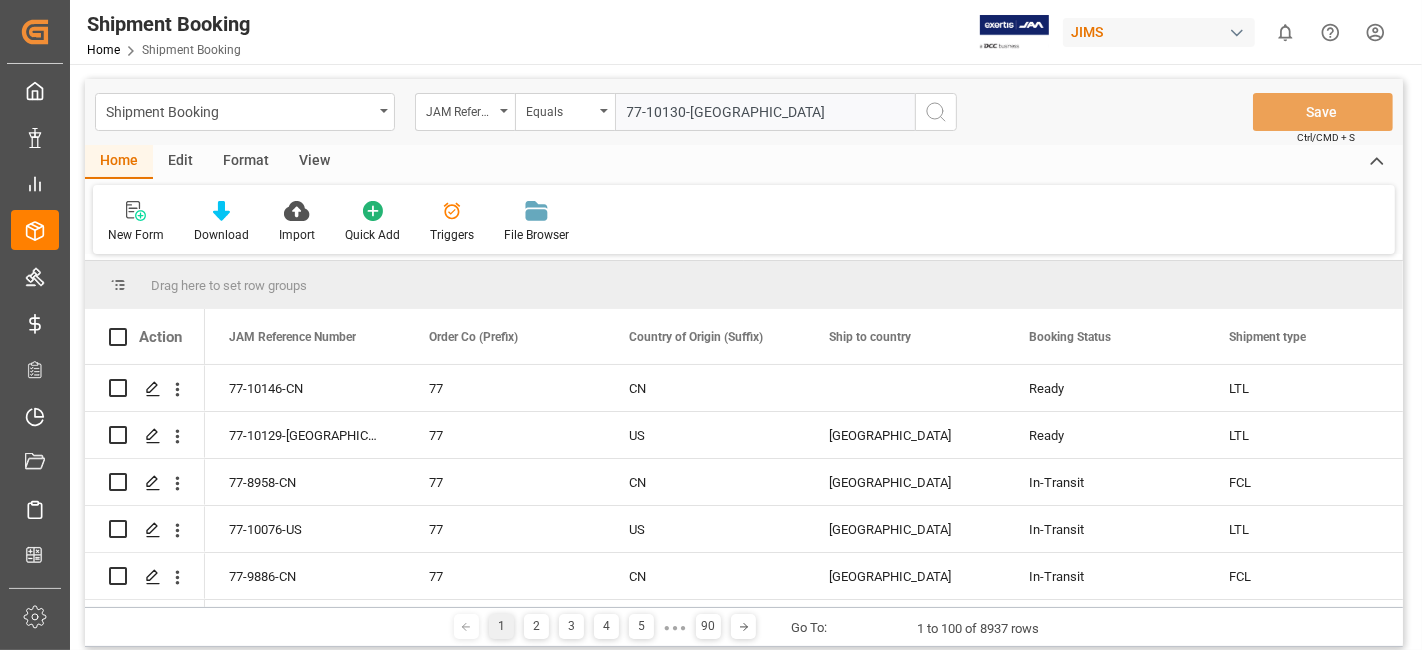 type on "77-10130-US" 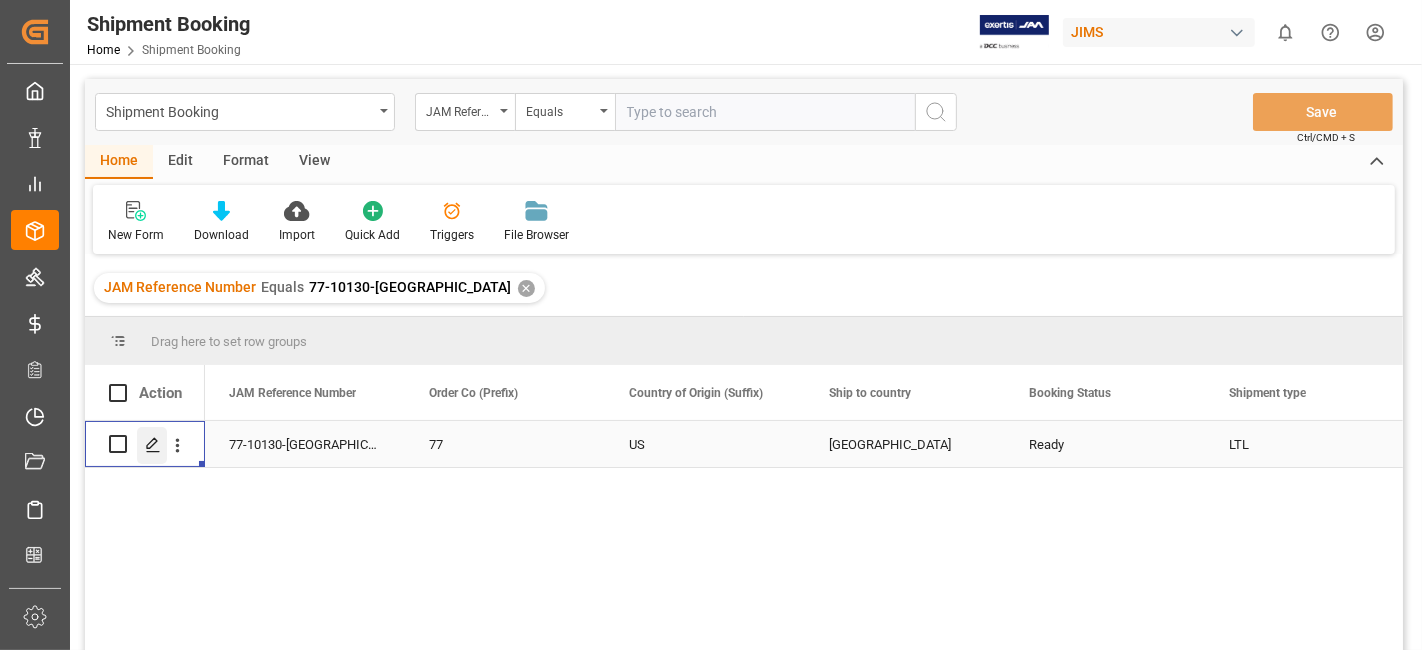 click 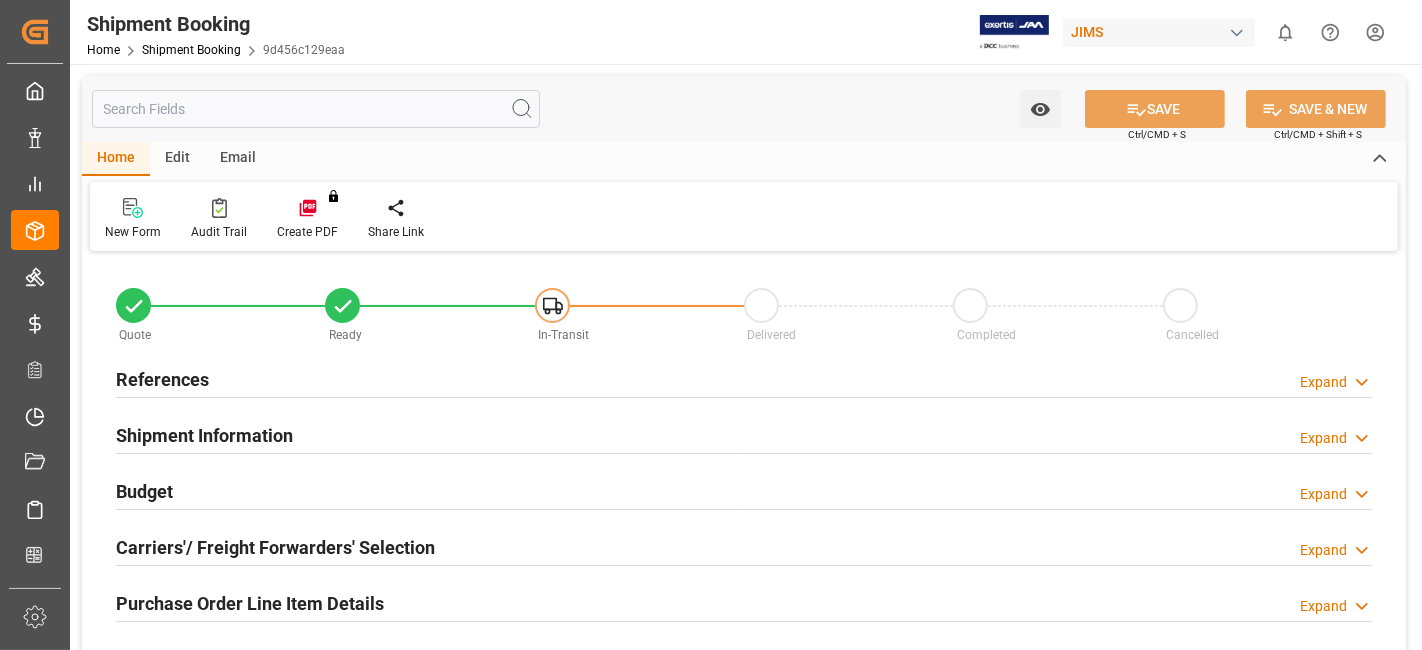 type on "0" 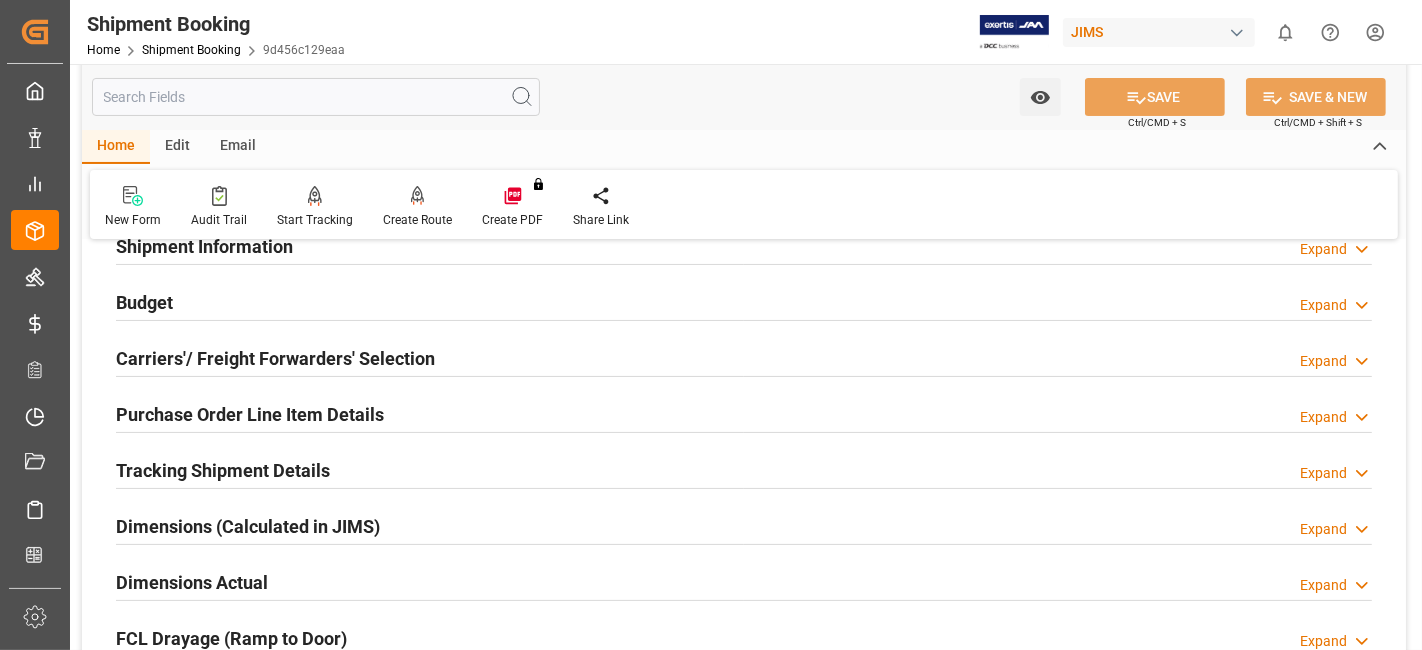 scroll, scrollTop: 222, scrollLeft: 0, axis: vertical 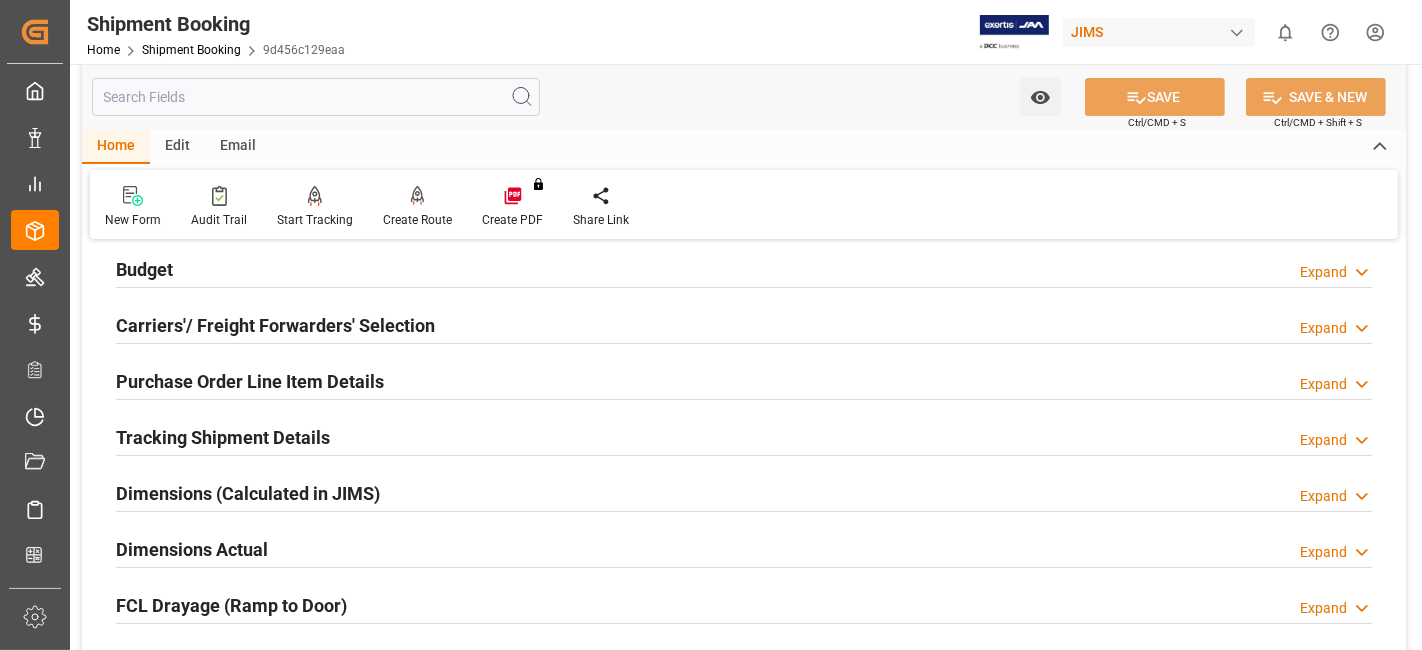 click on "Budget" at bounding box center (144, 269) 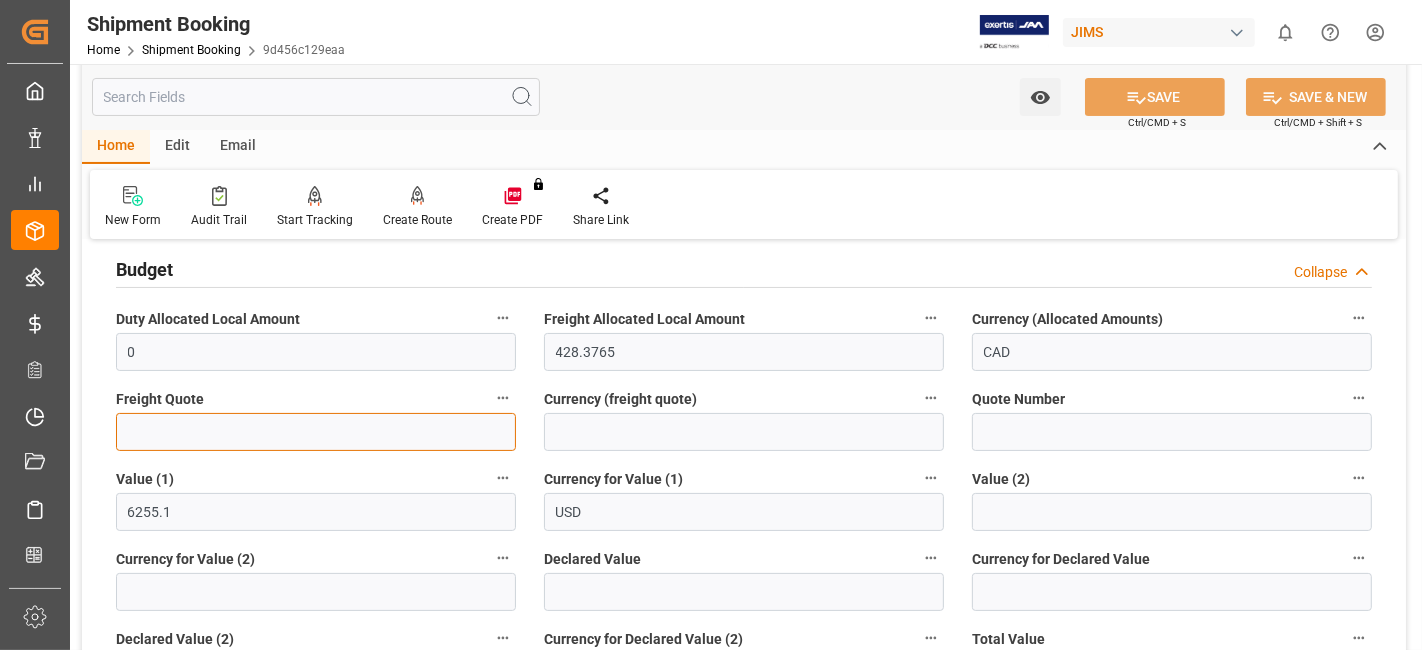 click at bounding box center (316, 432) 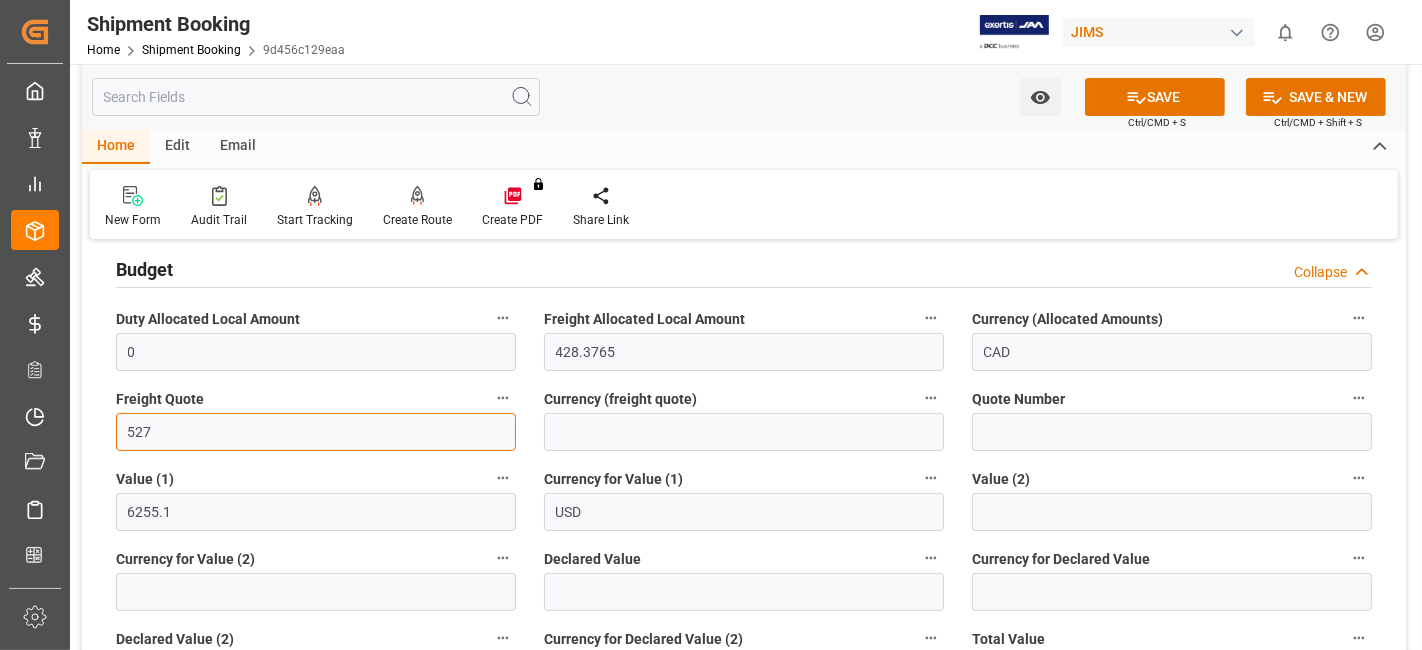 type on "527" 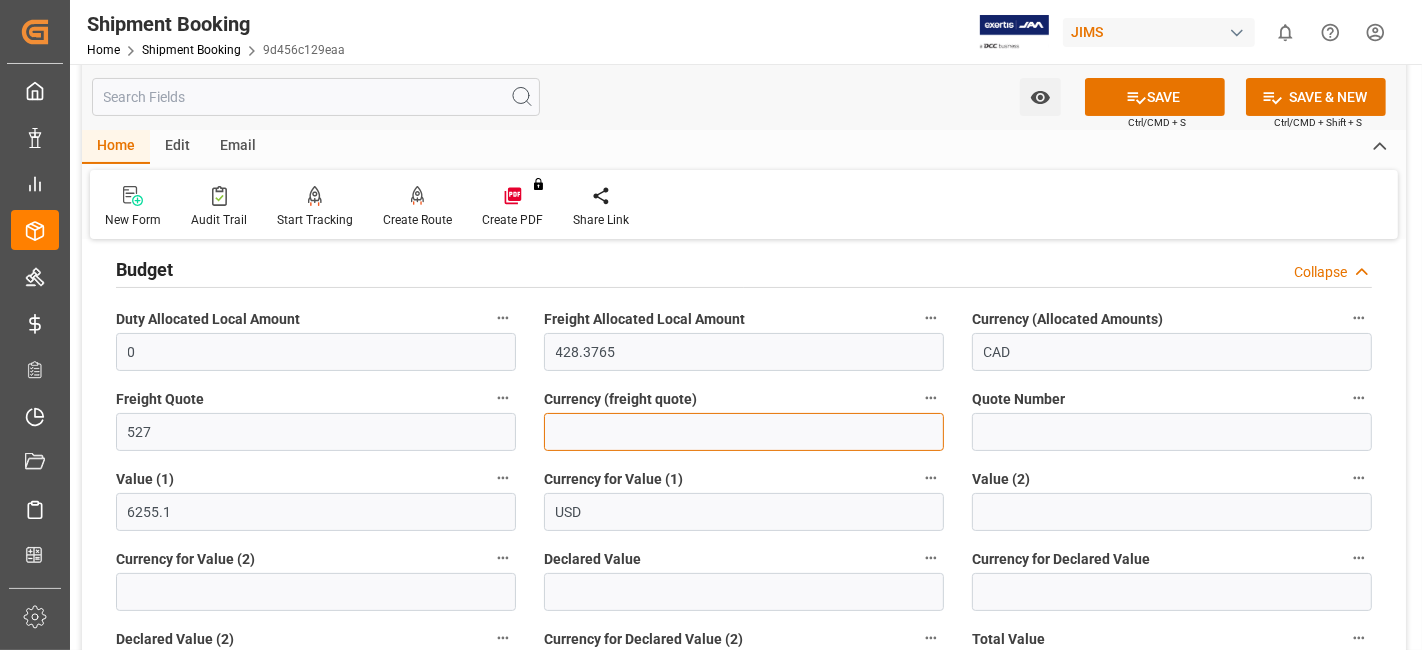 click at bounding box center [744, 432] 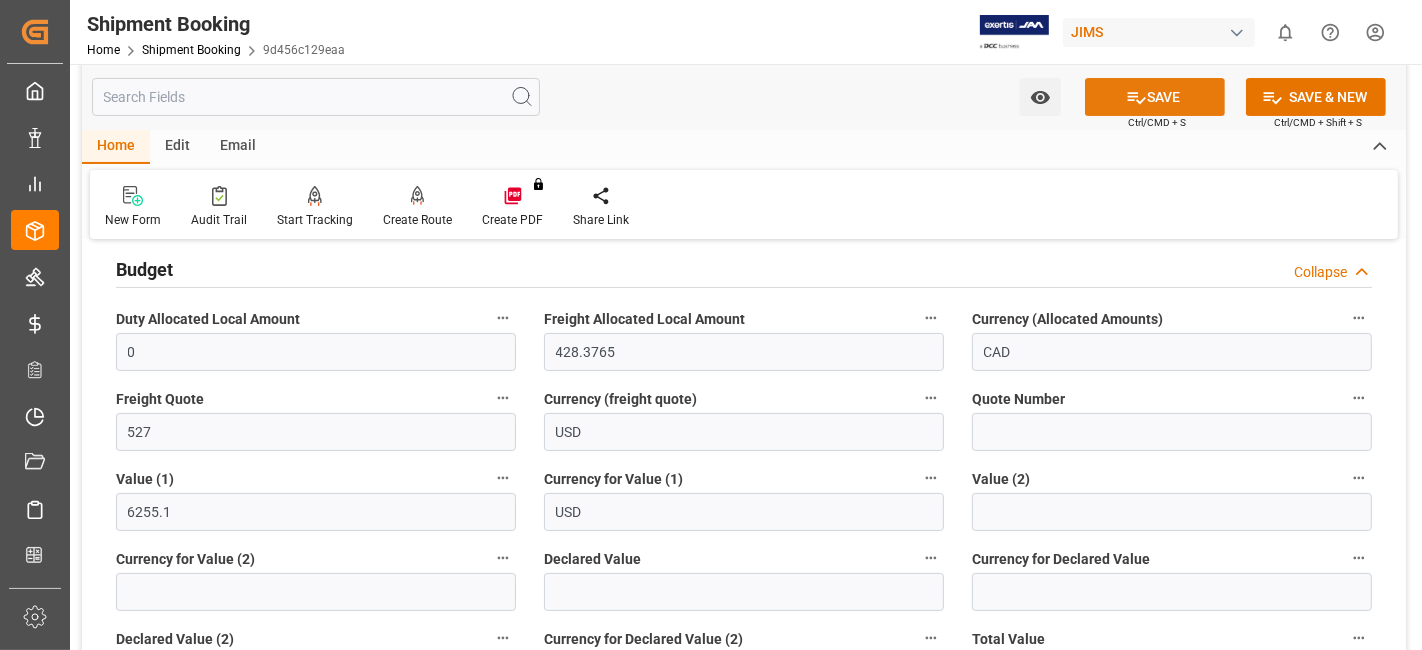 click on "SAVE" at bounding box center (1155, 97) 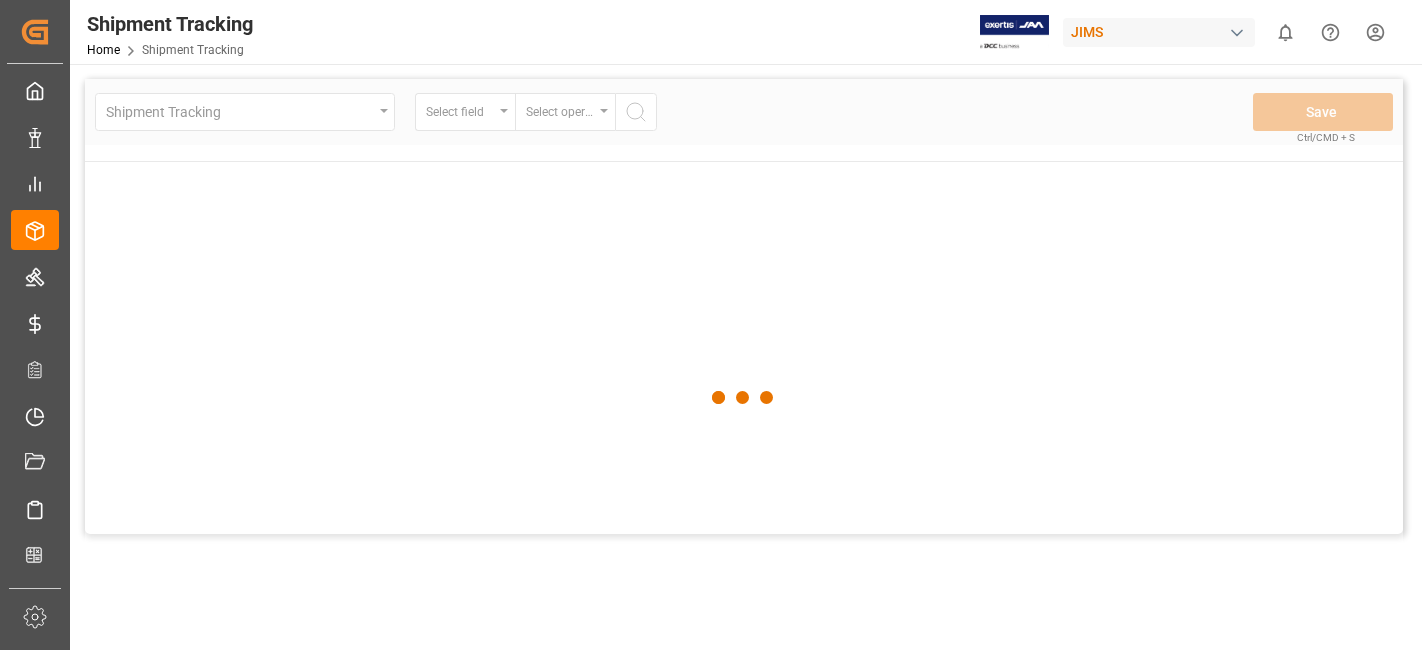 scroll, scrollTop: 0, scrollLeft: 0, axis: both 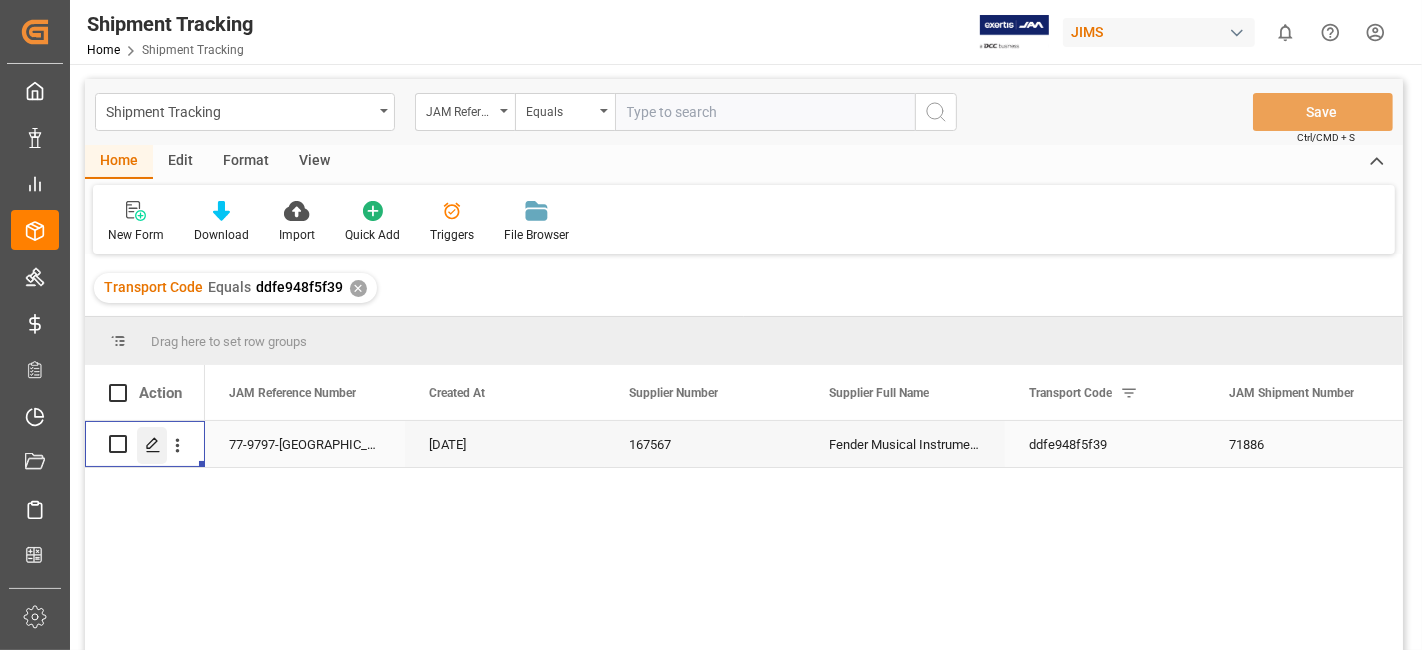 click 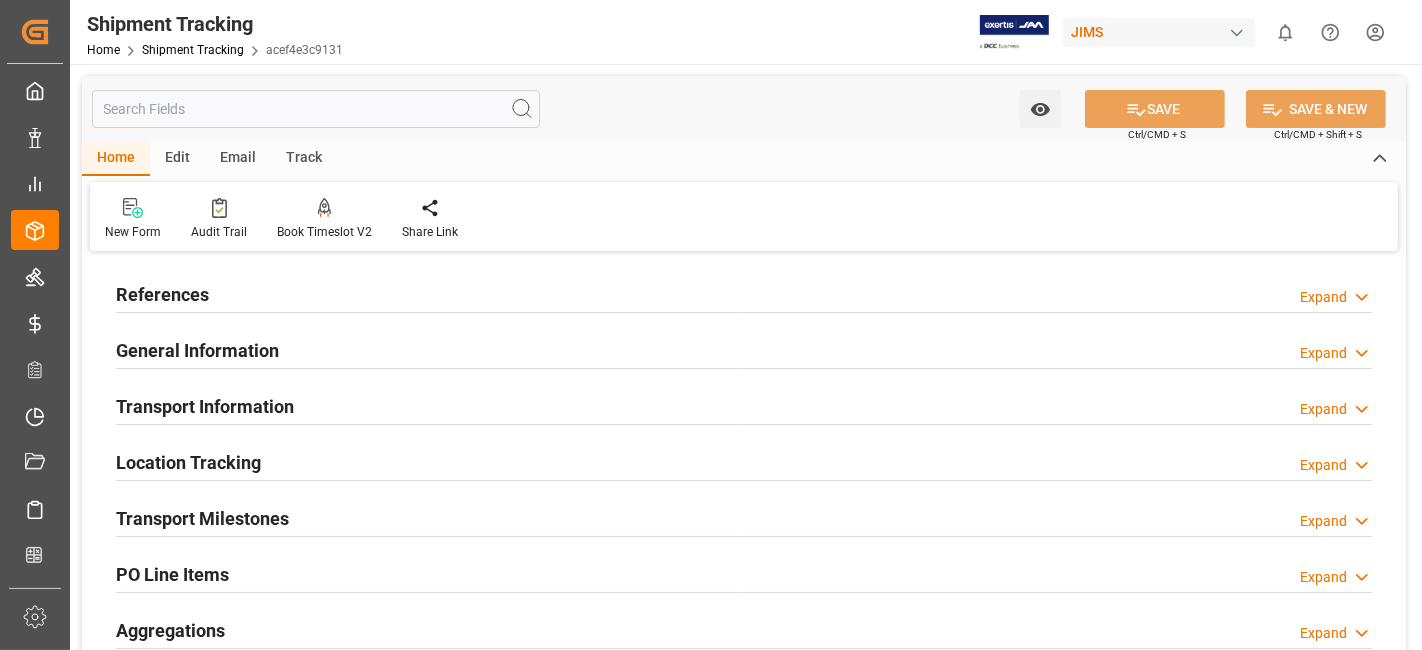 click on "PO Line Items" at bounding box center [172, 574] 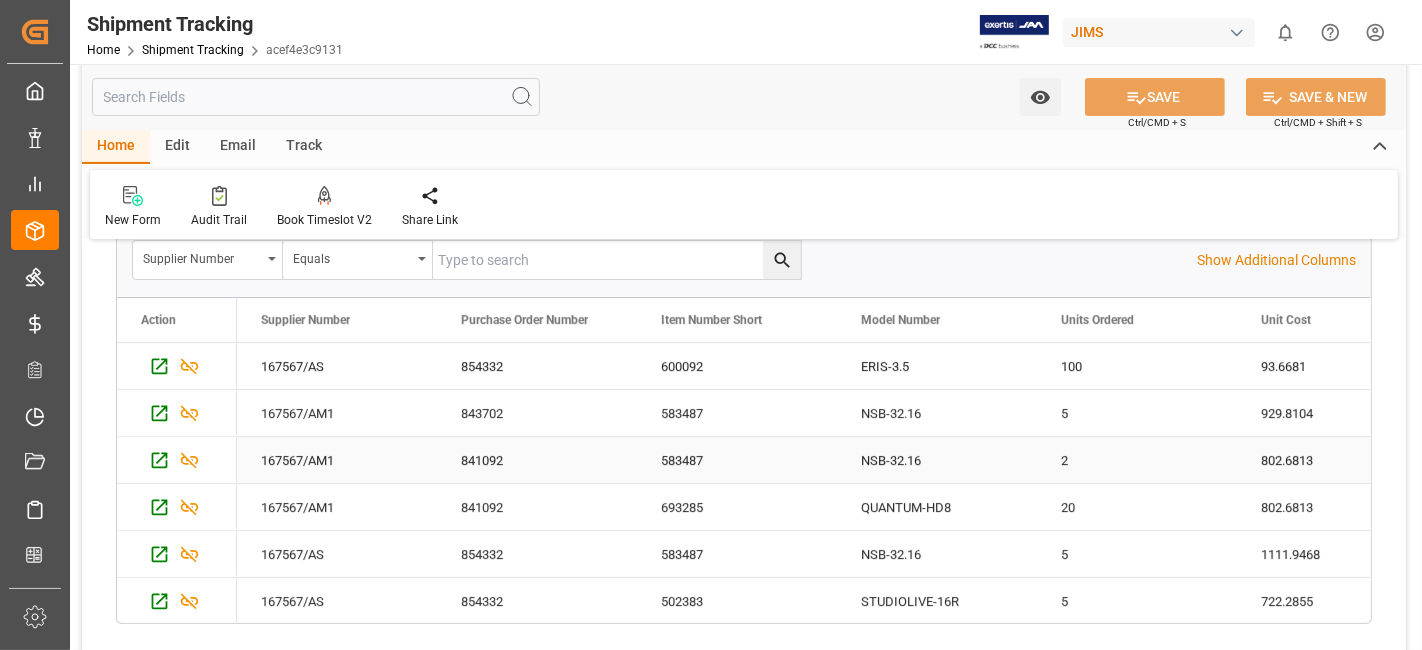 scroll, scrollTop: 444, scrollLeft: 0, axis: vertical 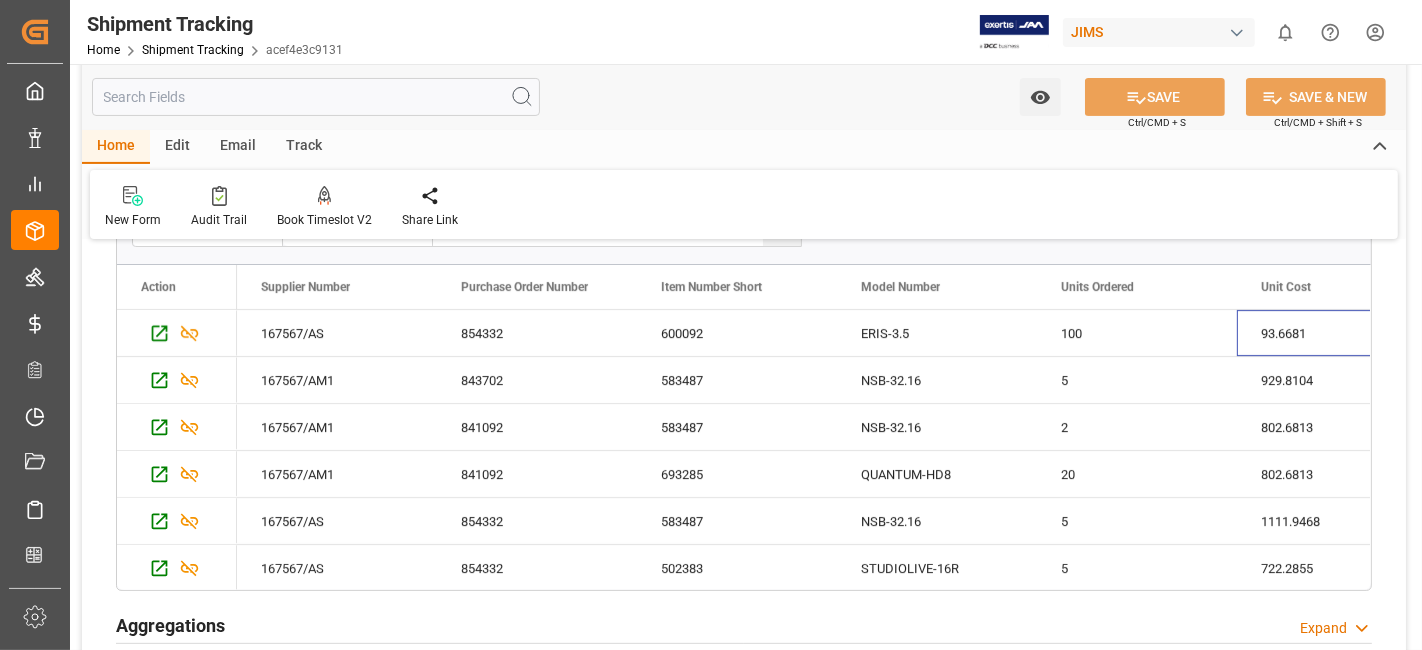 drag, startPoint x: 1363, startPoint y: 315, endPoint x: 1366, endPoint y: 285, distance: 30.149628 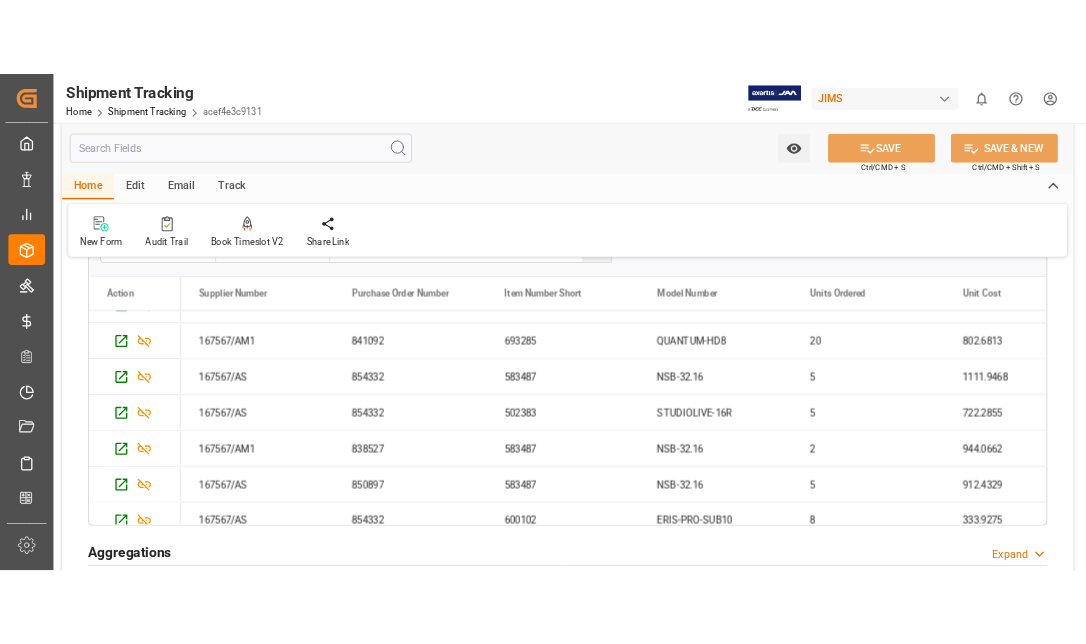scroll, scrollTop: 94, scrollLeft: 0, axis: vertical 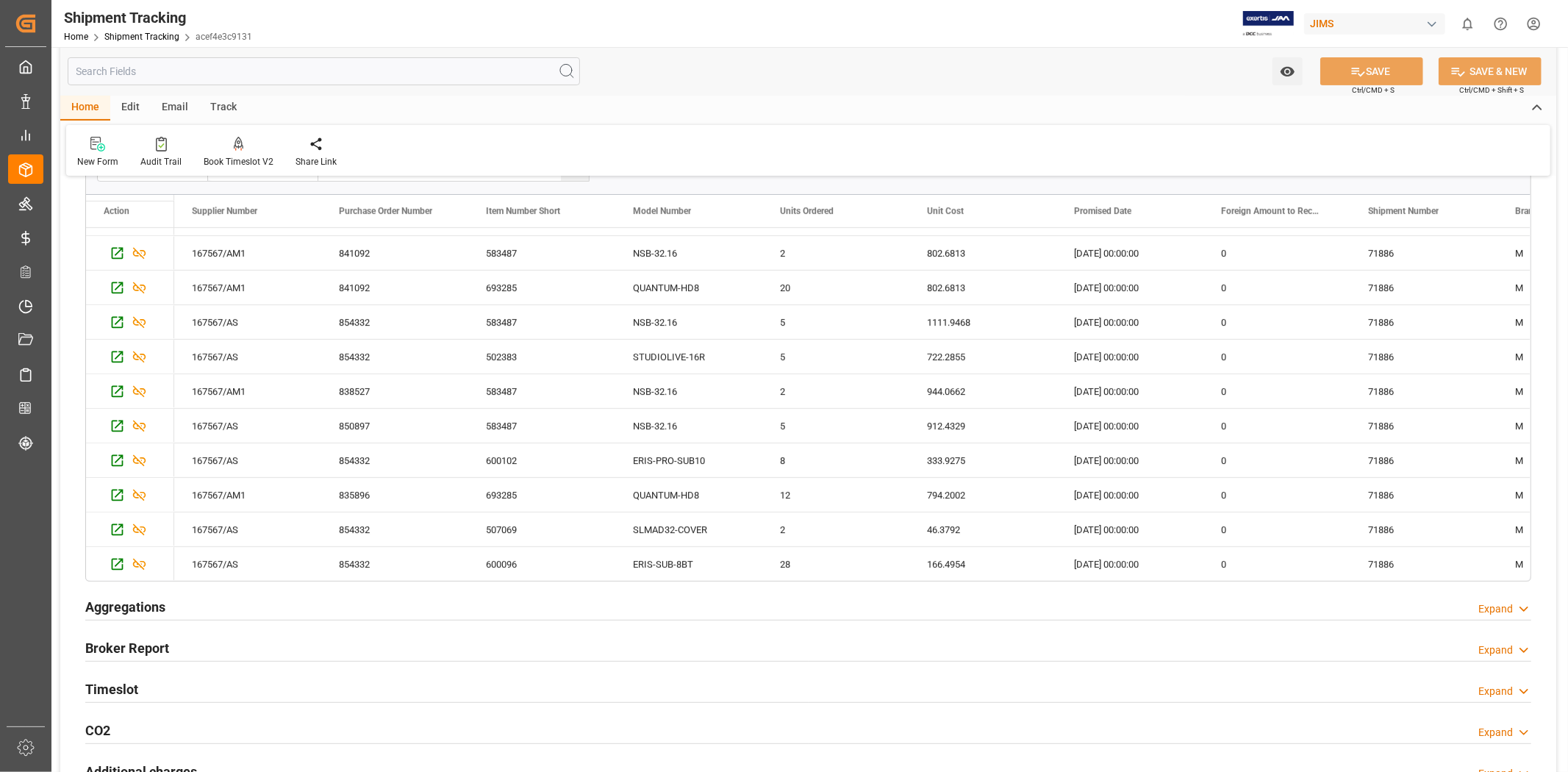 drag, startPoint x: 1531, startPoint y: 296, endPoint x: 1532, endPoint y: 254, distance: 42.011903 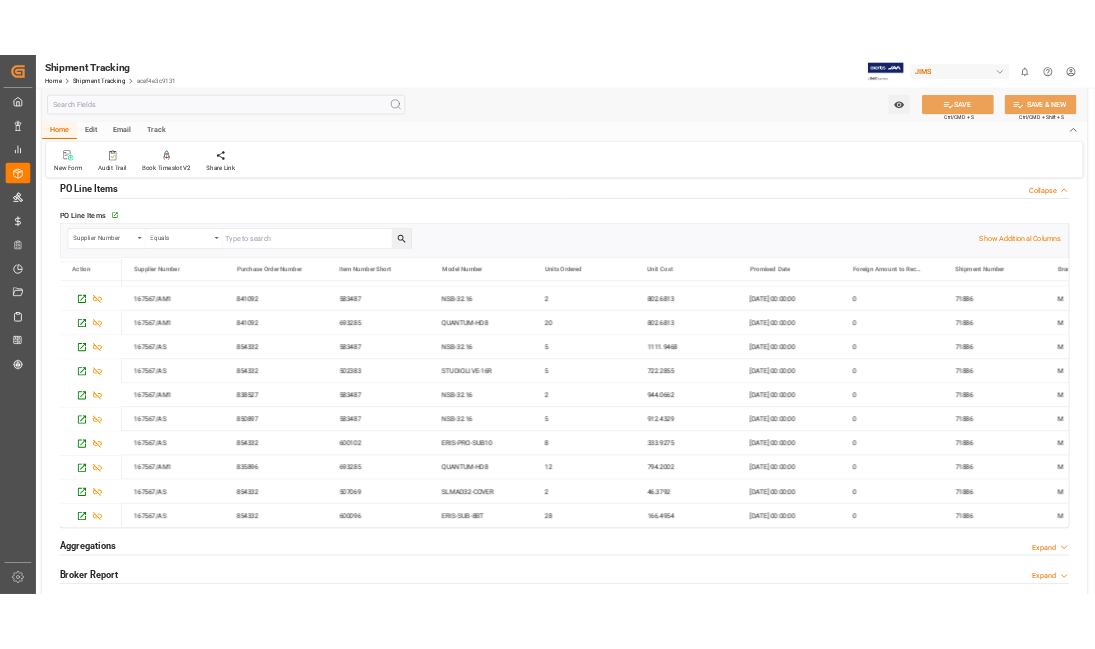 scroll, scrollTop: 311, scrollLeft: 0, axis: vertical 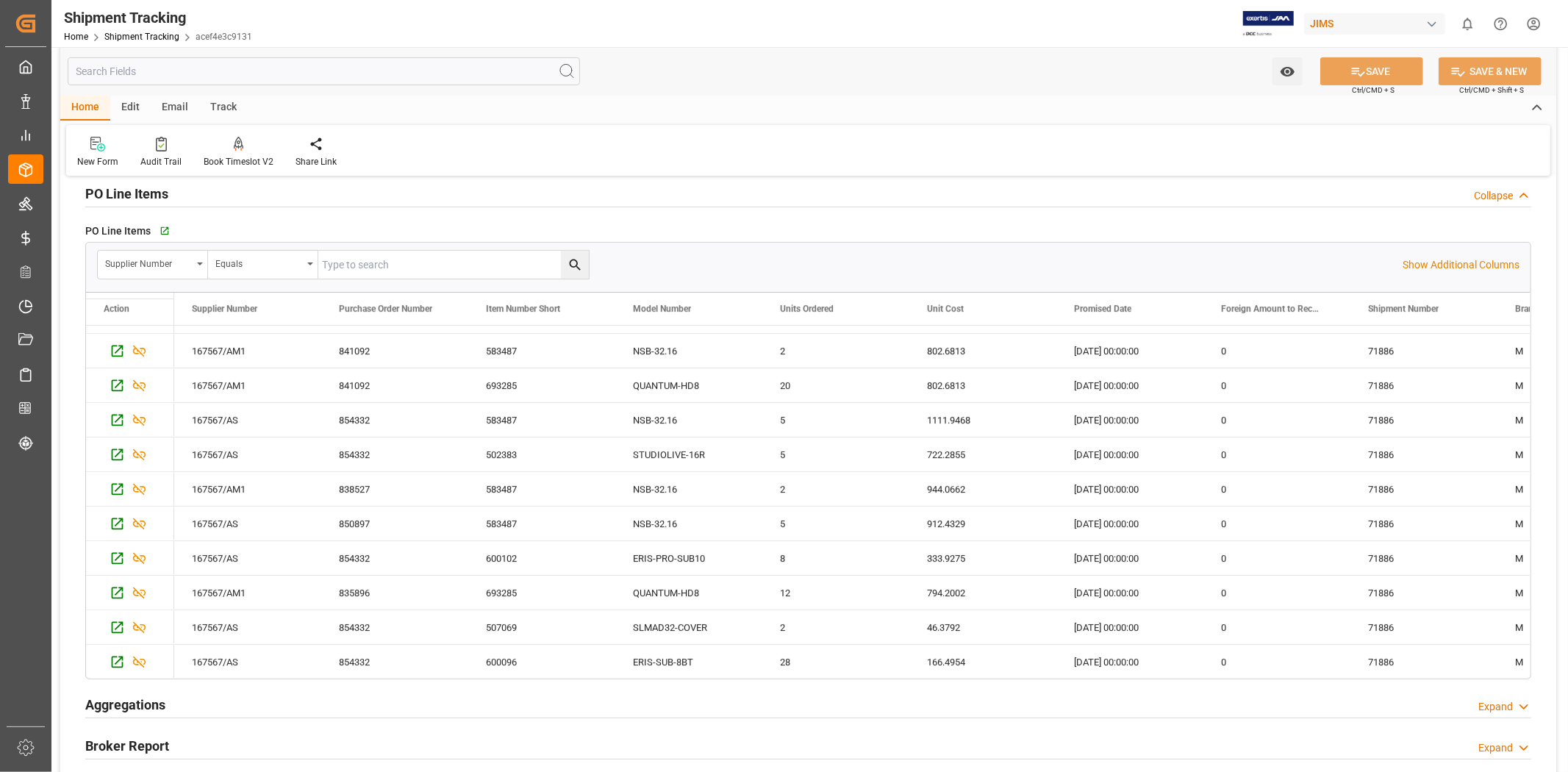 click on "Home Edit Email Track" at bounding box center [808, 108] 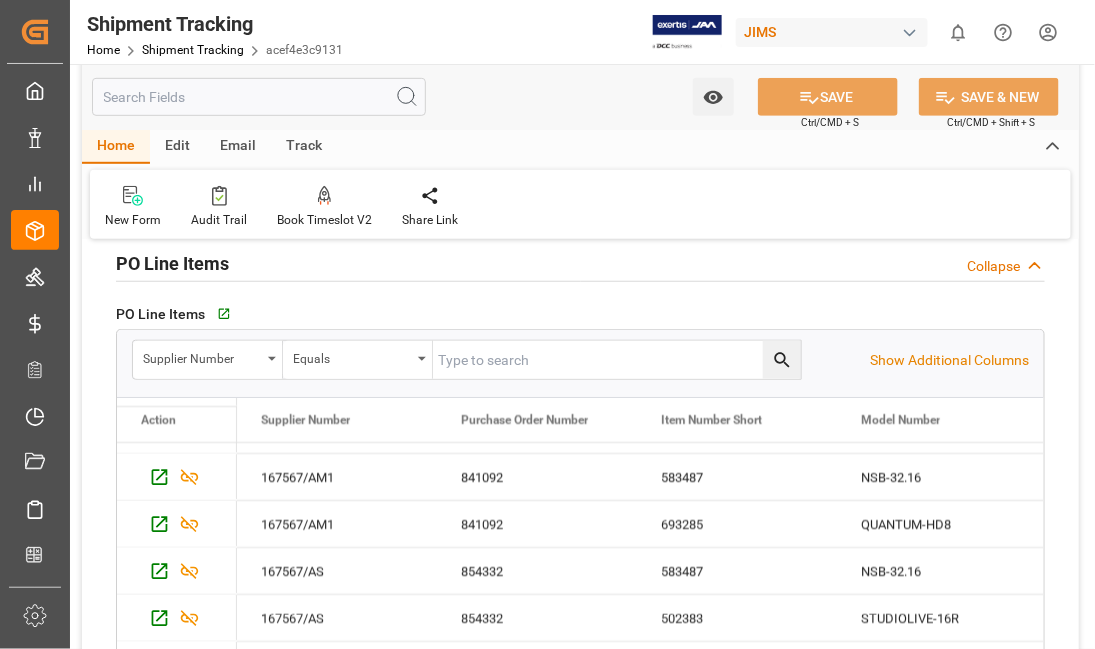 scroll, scrollTop: 311, scrollLeft: 0, axis: vertical 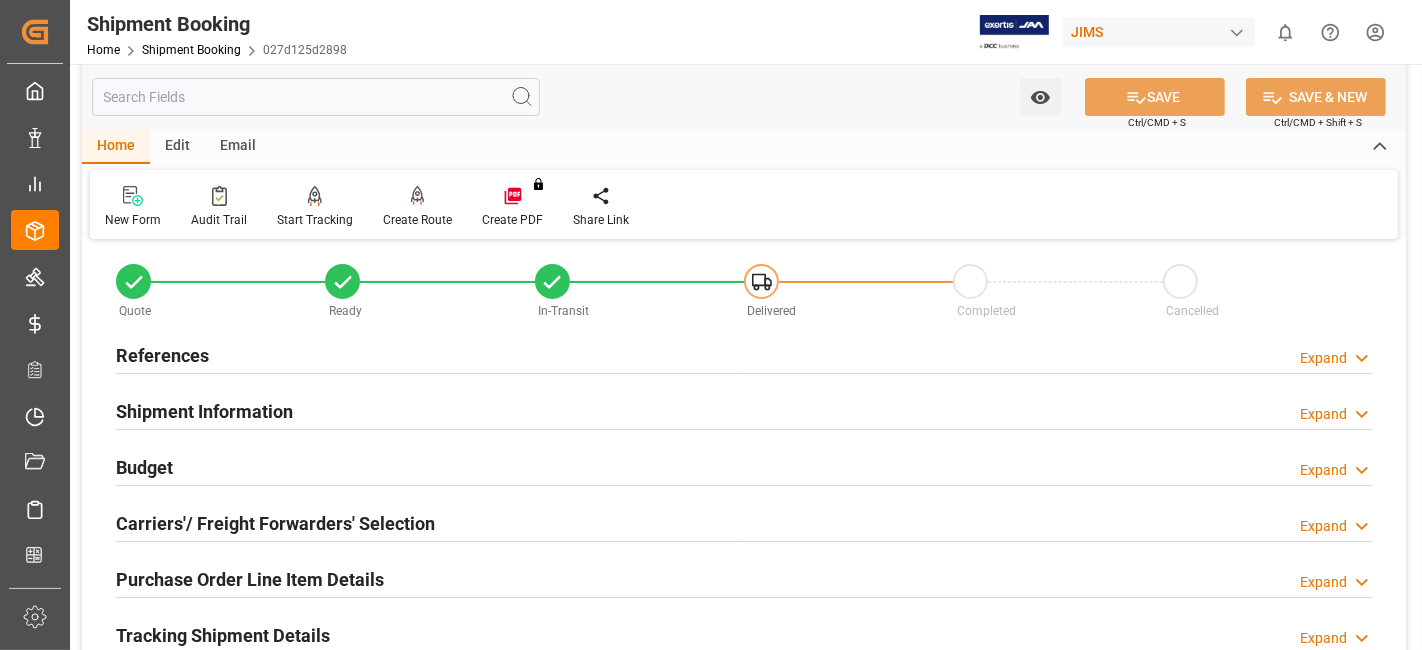 click on "References Expand" at bounding box center (744, 354) 